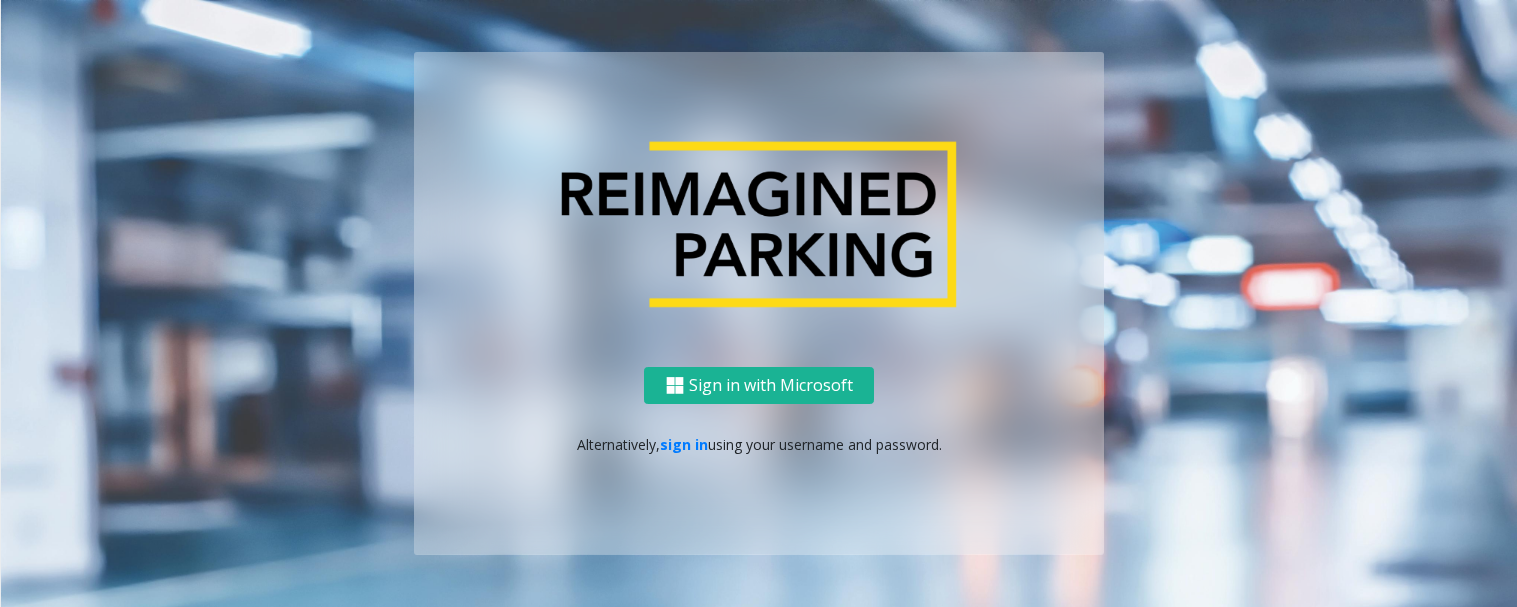 scroll, scrollTop: 0, scrollLeft: 0, axis: both 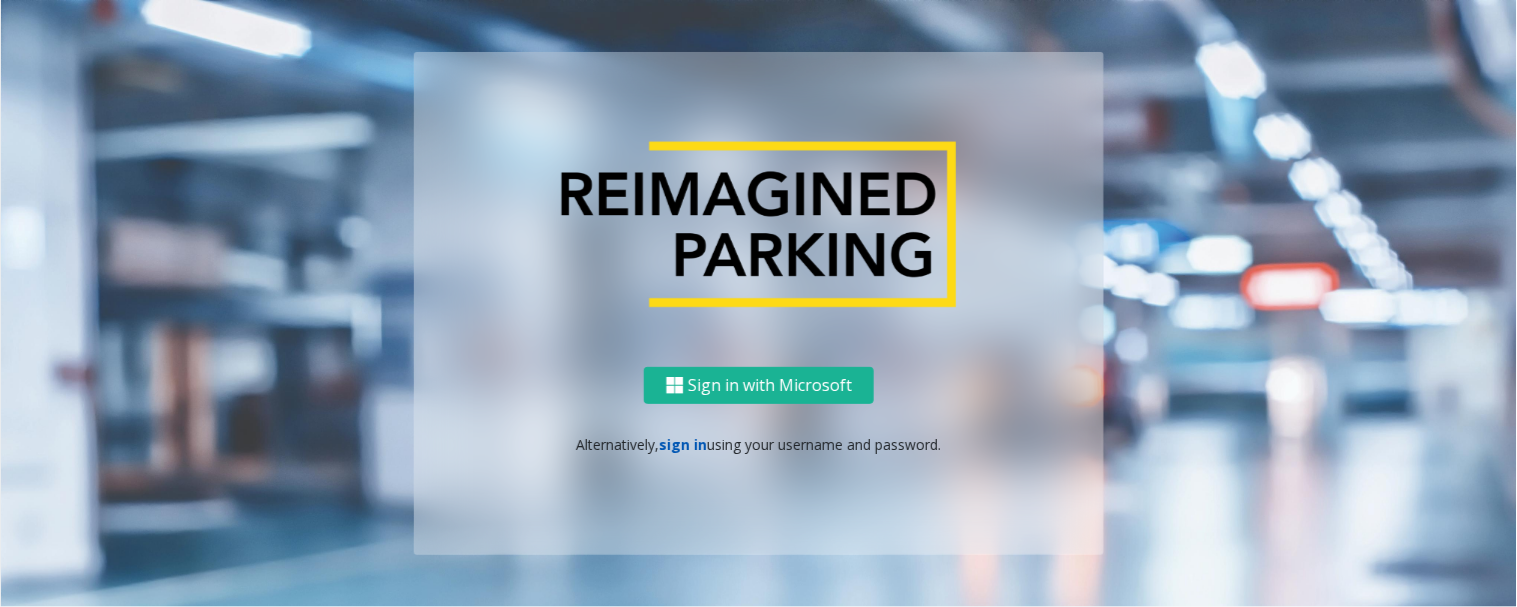 click on "sign in" 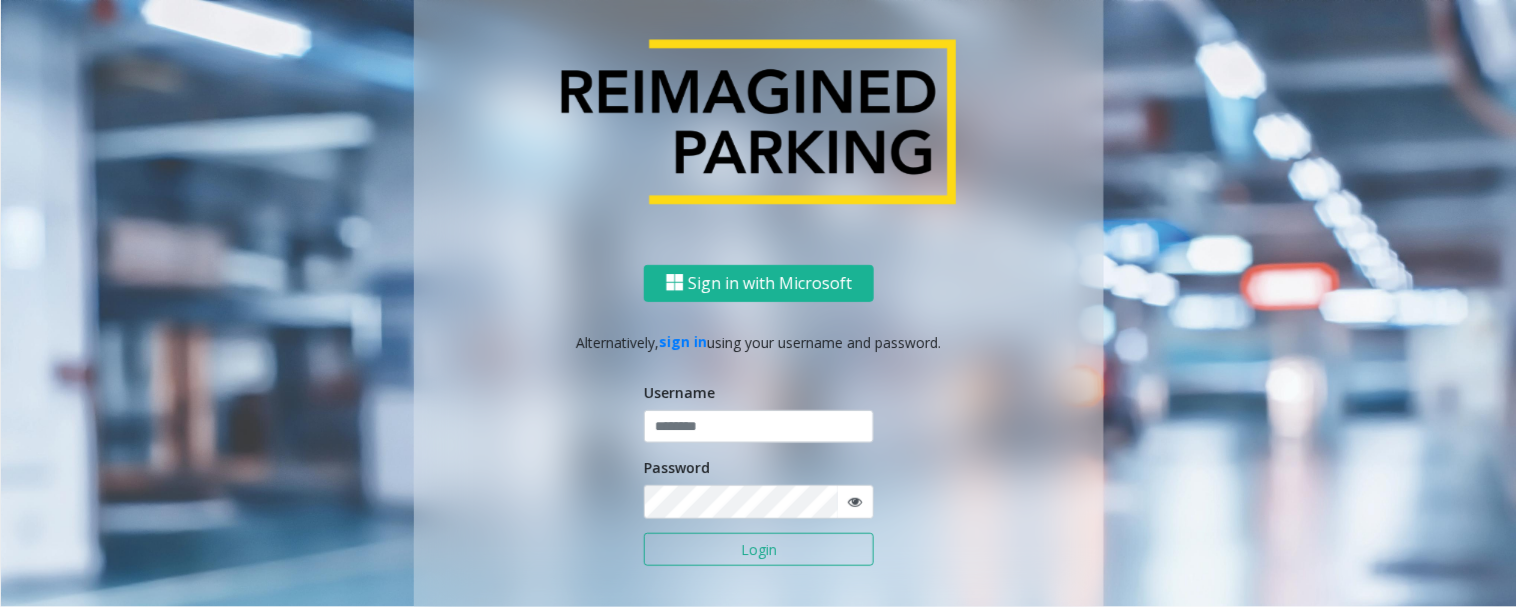 click on "Login" 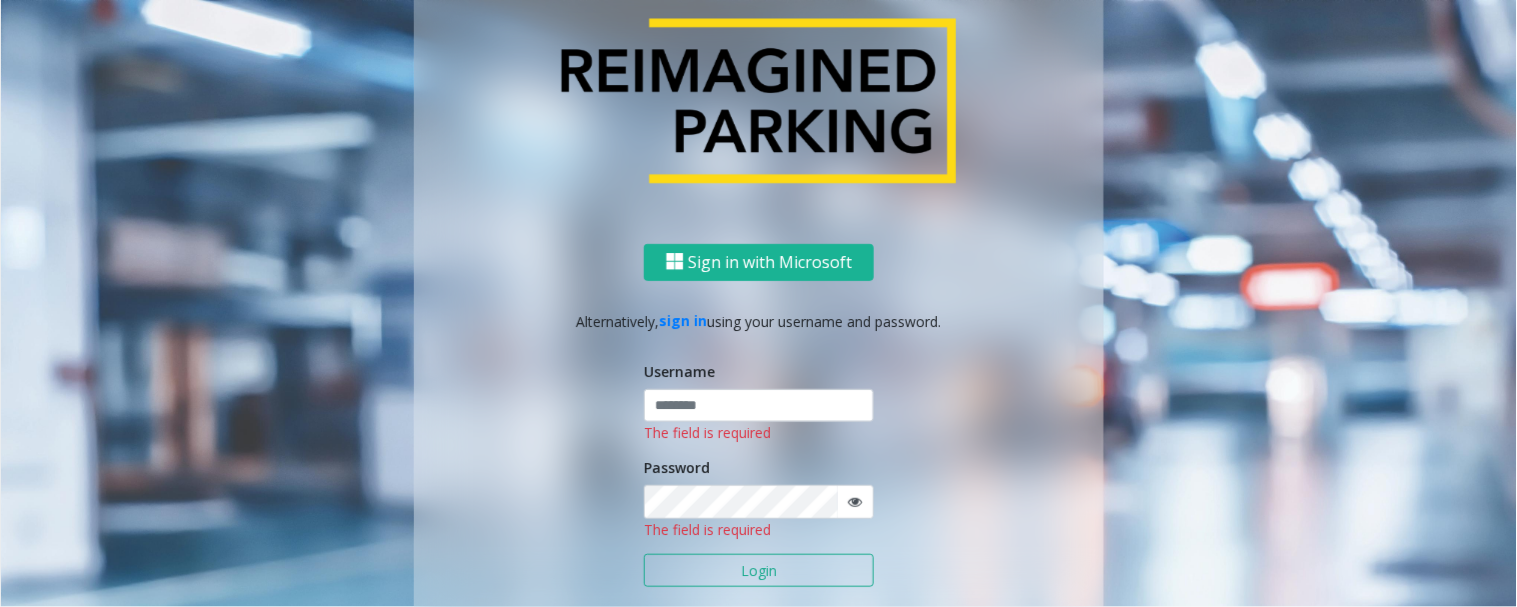 type 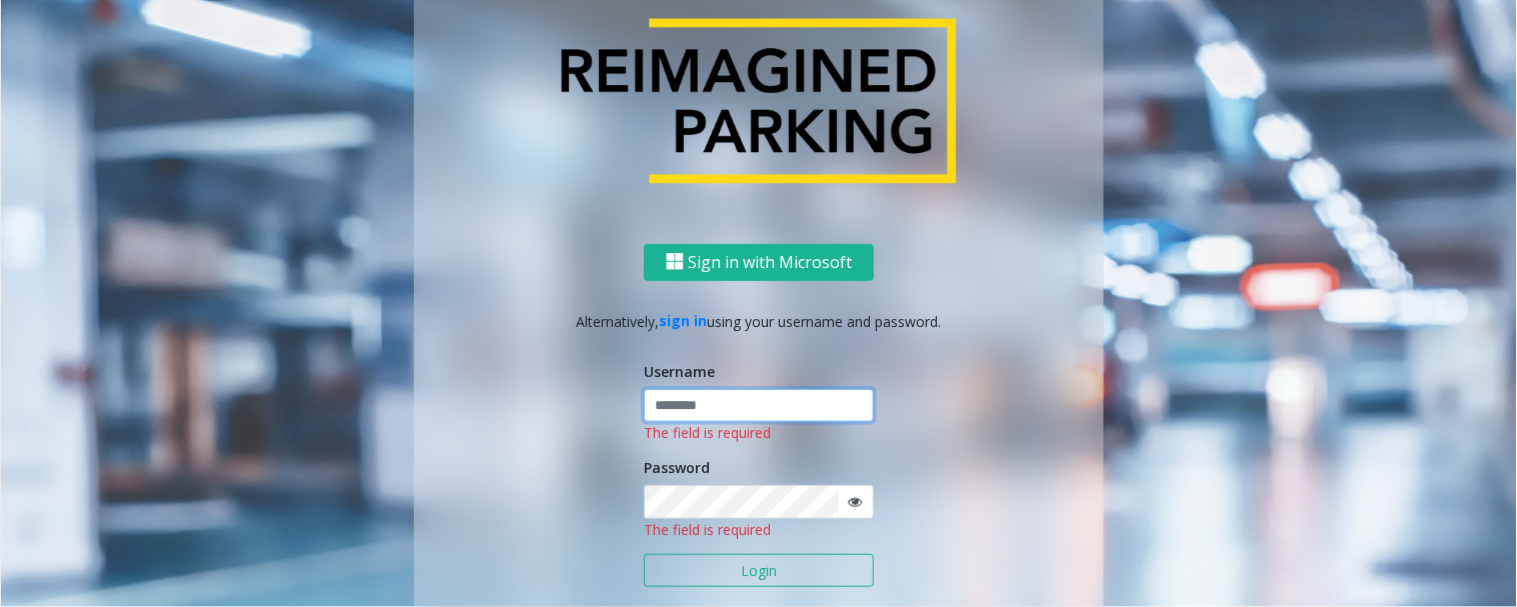 type on "*********" 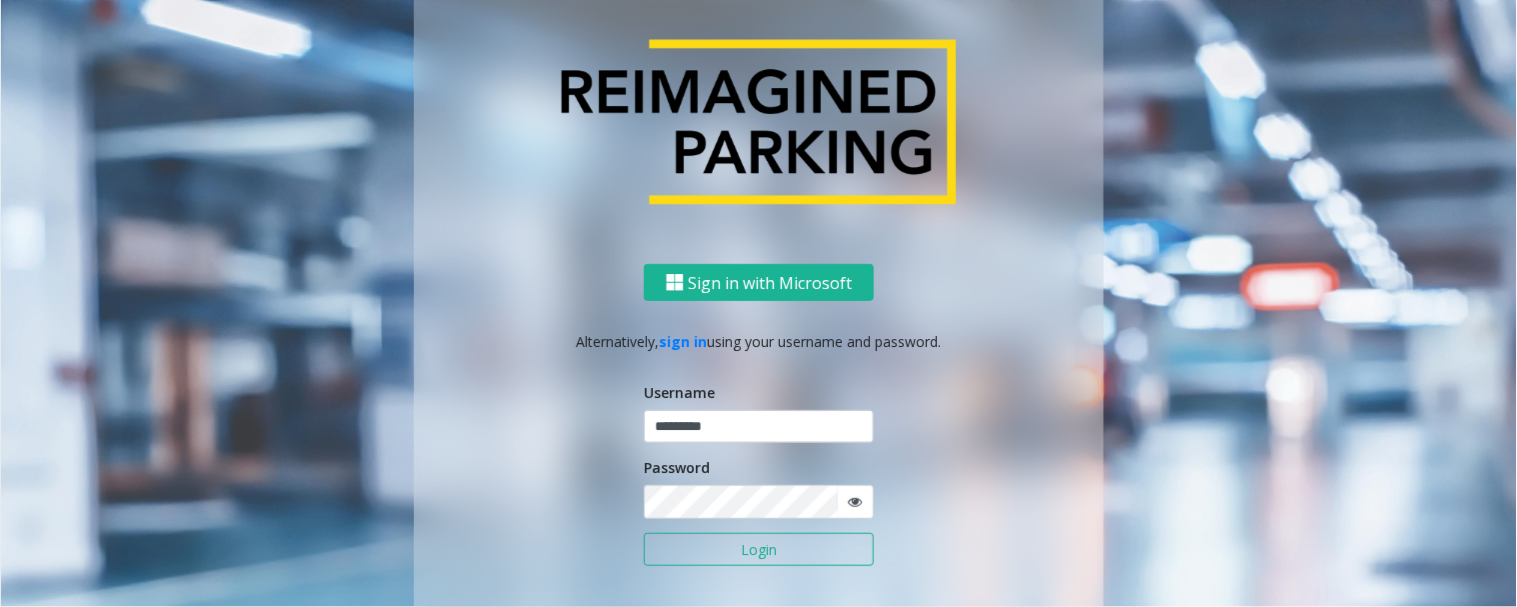 click on "Login" 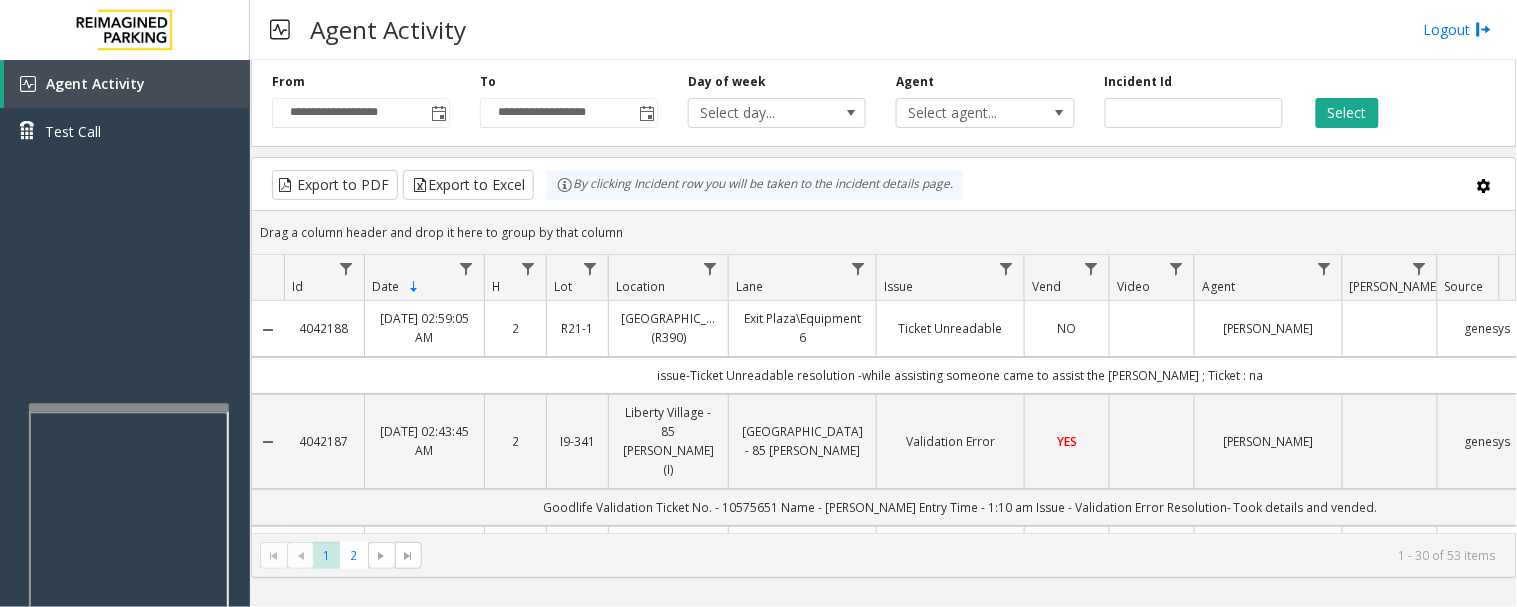 click at bounding box center [129, 638] 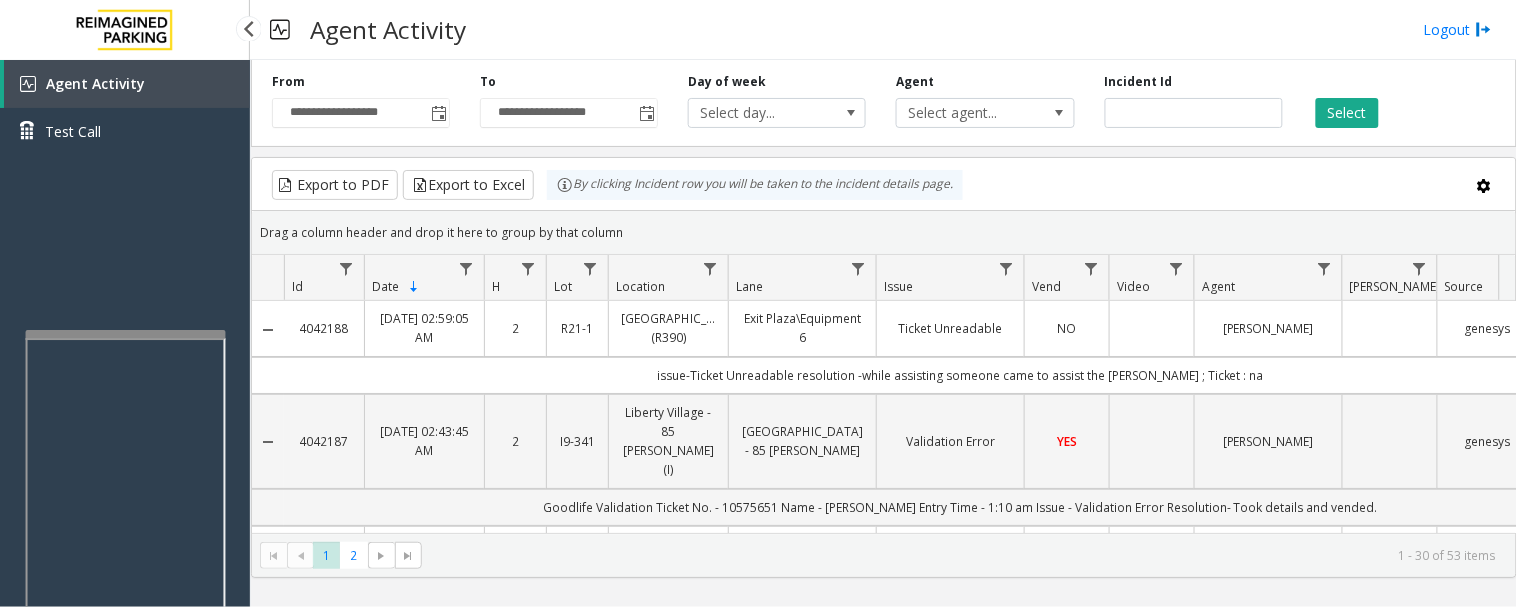 click on "**********" at bounding box center [758, 303] 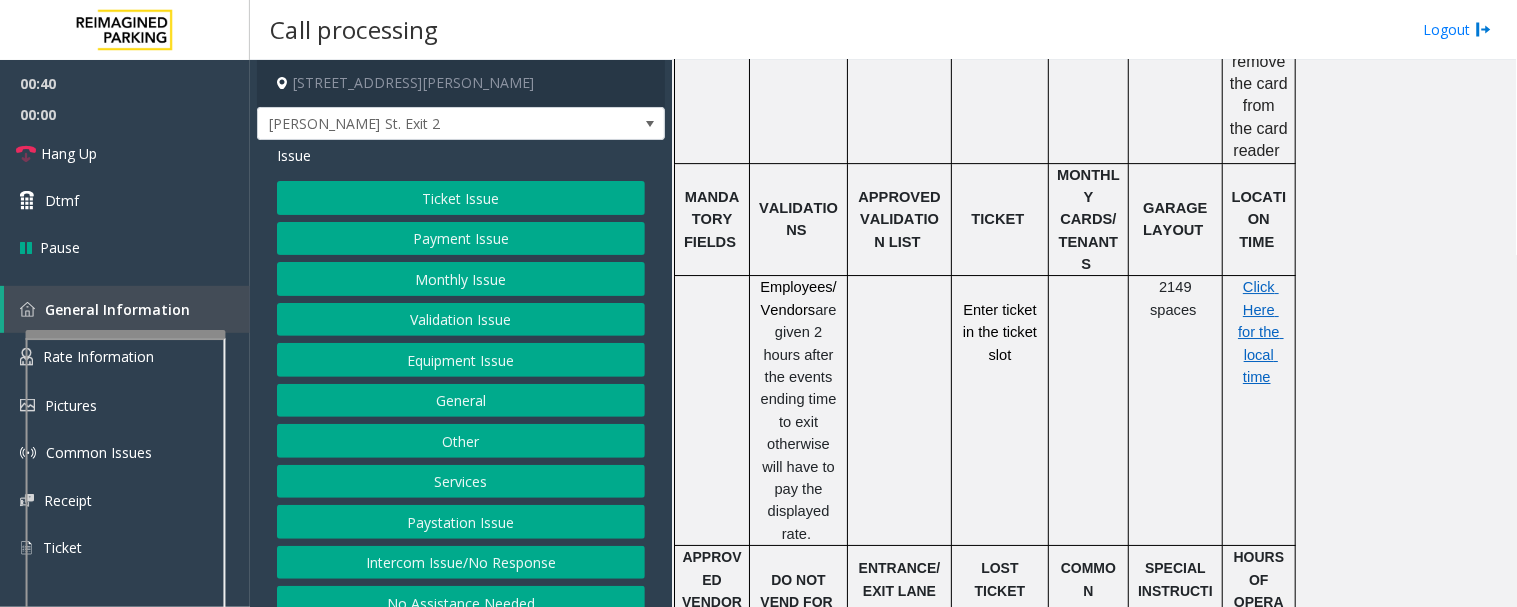 scroll, scrollTop: 1666, scrollLeft: 0, axis: vertical 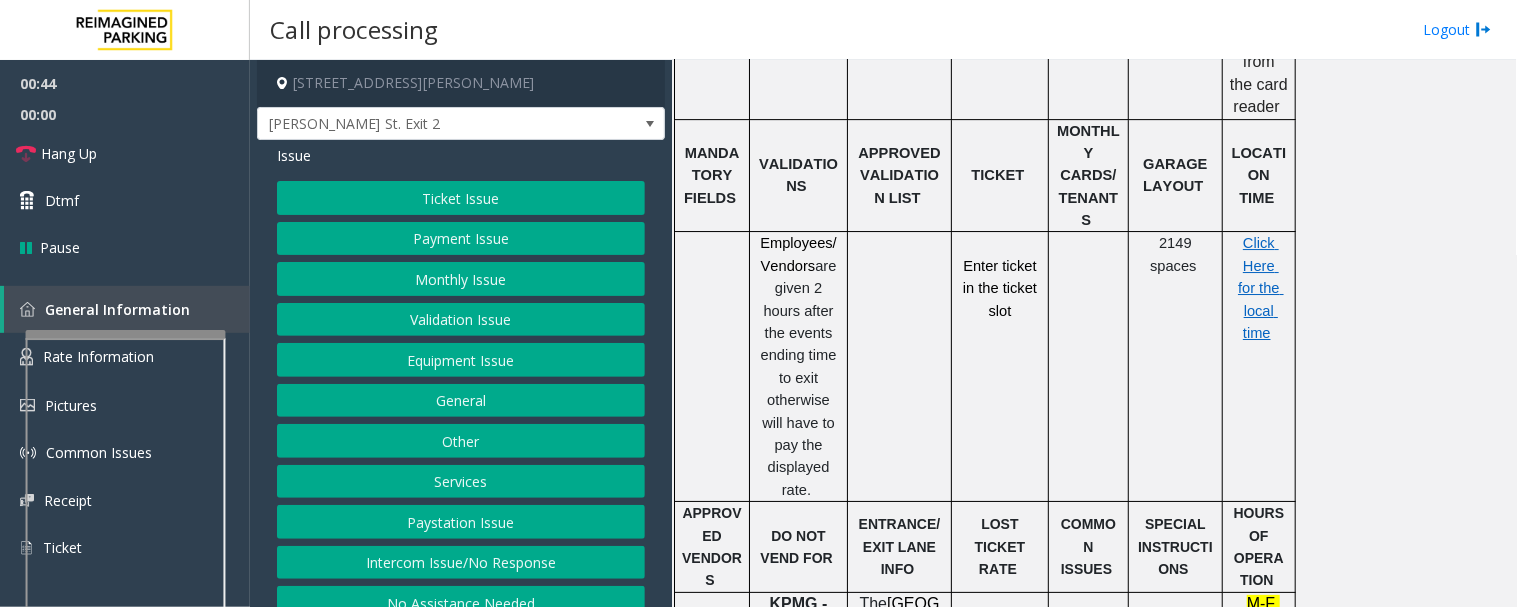 click on "Ticket Issue" 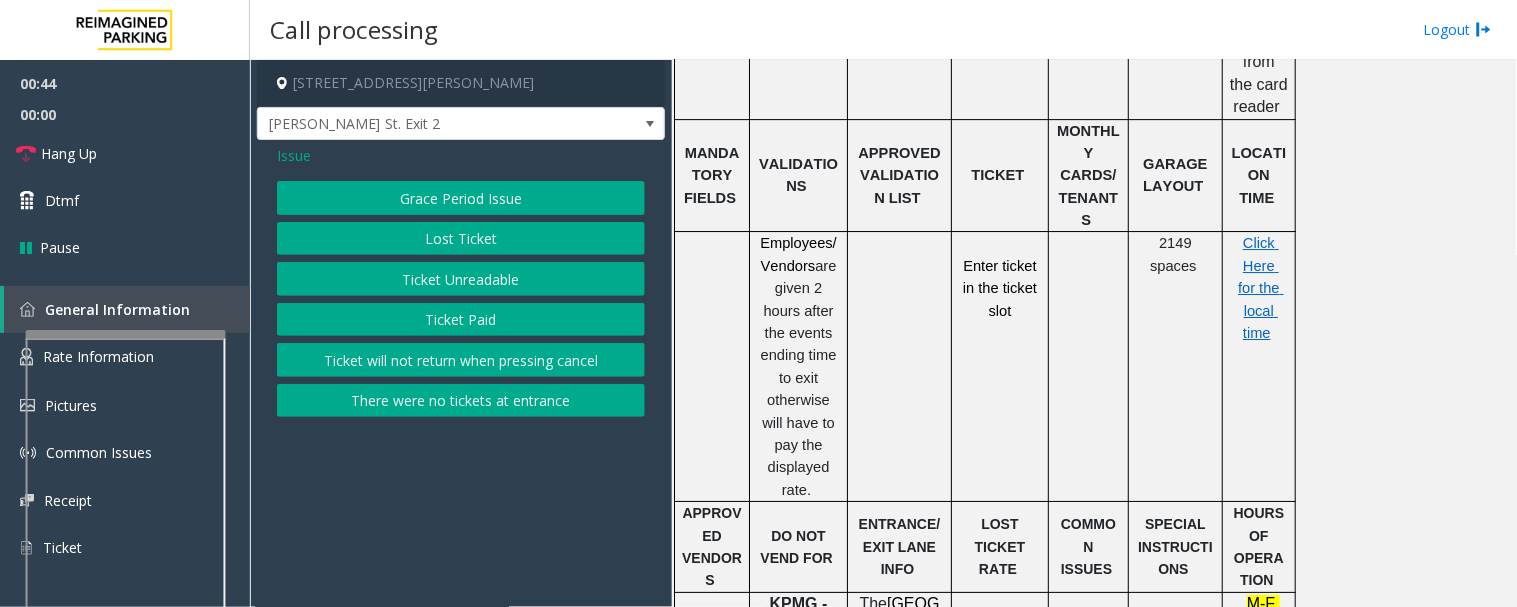 click on "Ticket Unreadable" 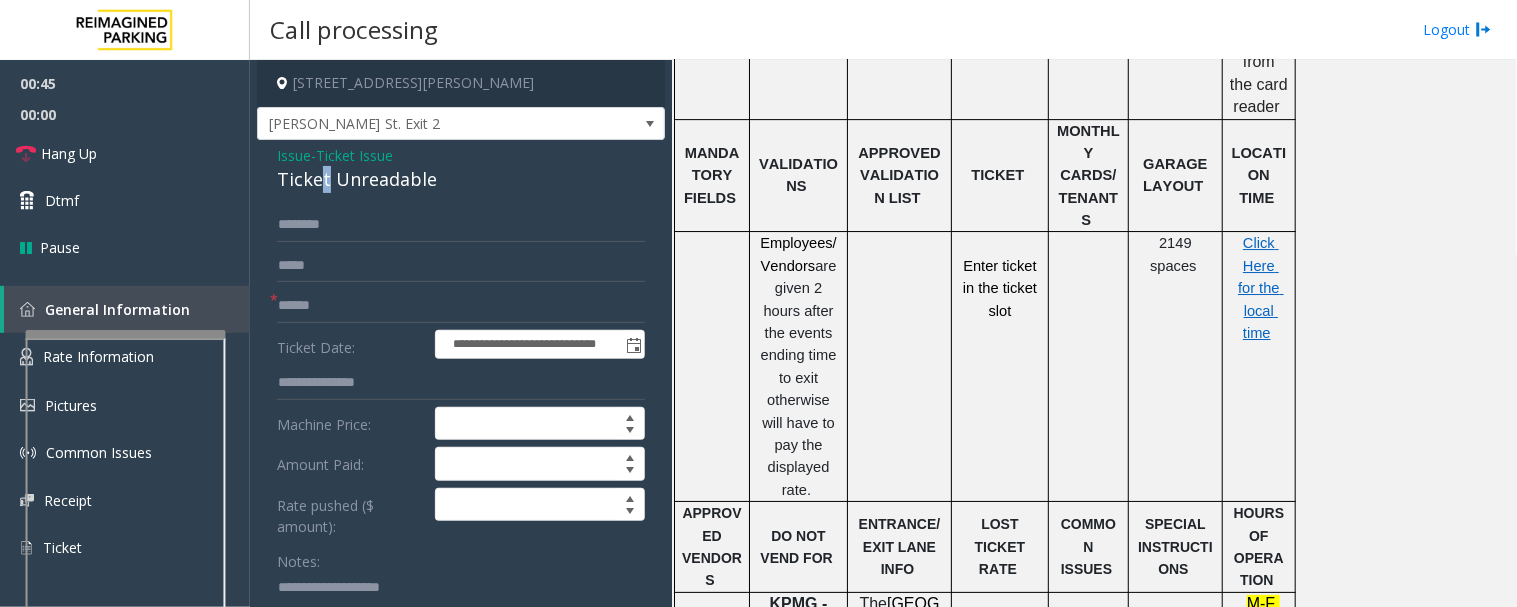 click on "Ticket Unreadable" 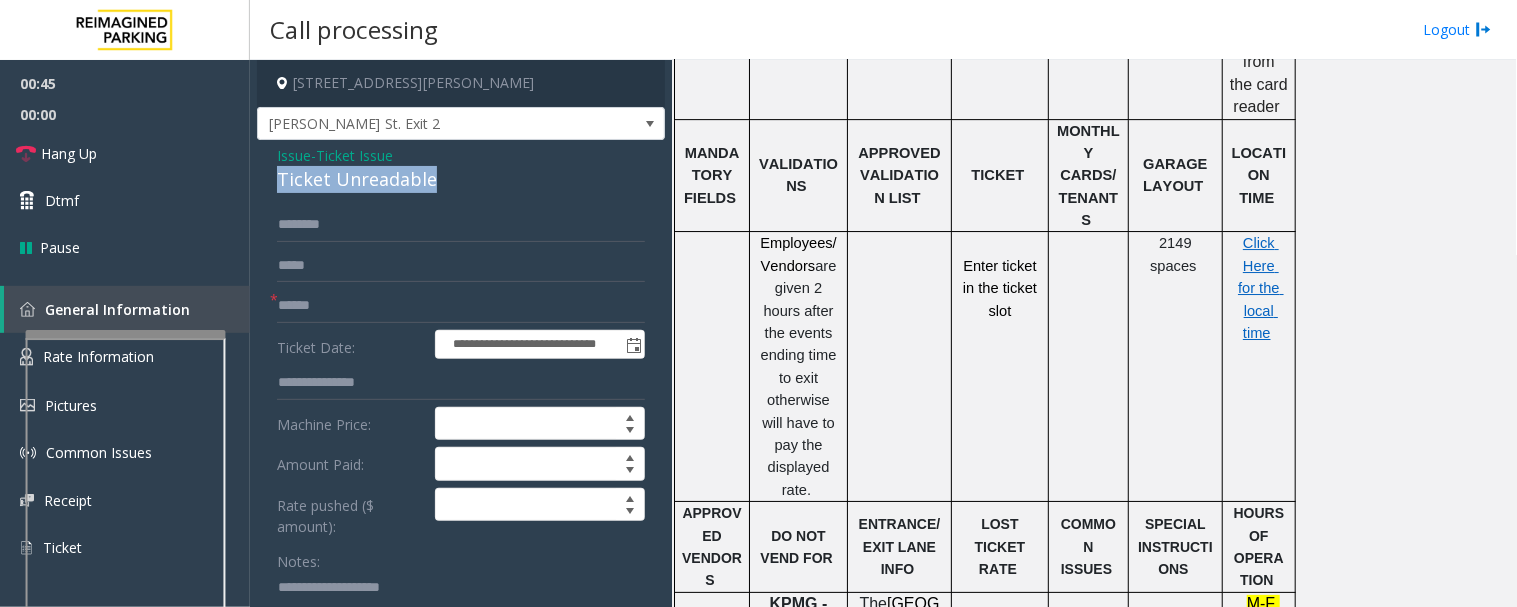 click on "Ticket Unreadable" 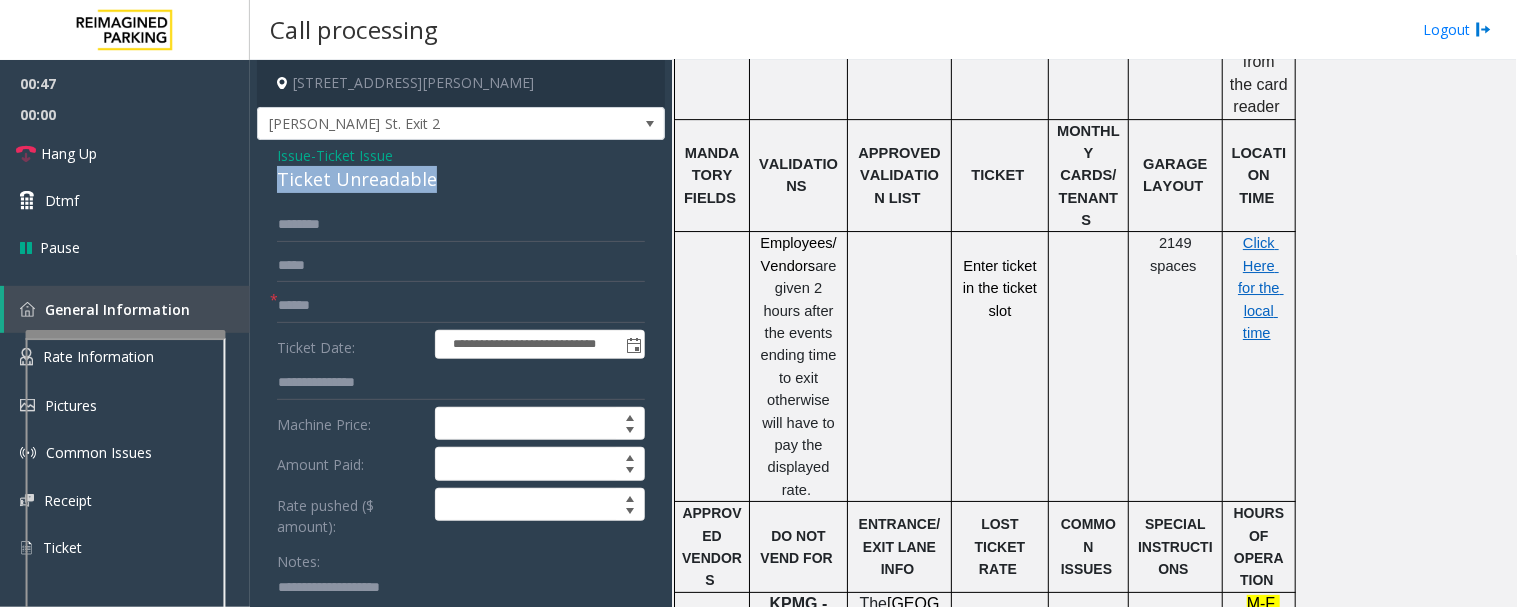 copy on "Ticket Unreadable" 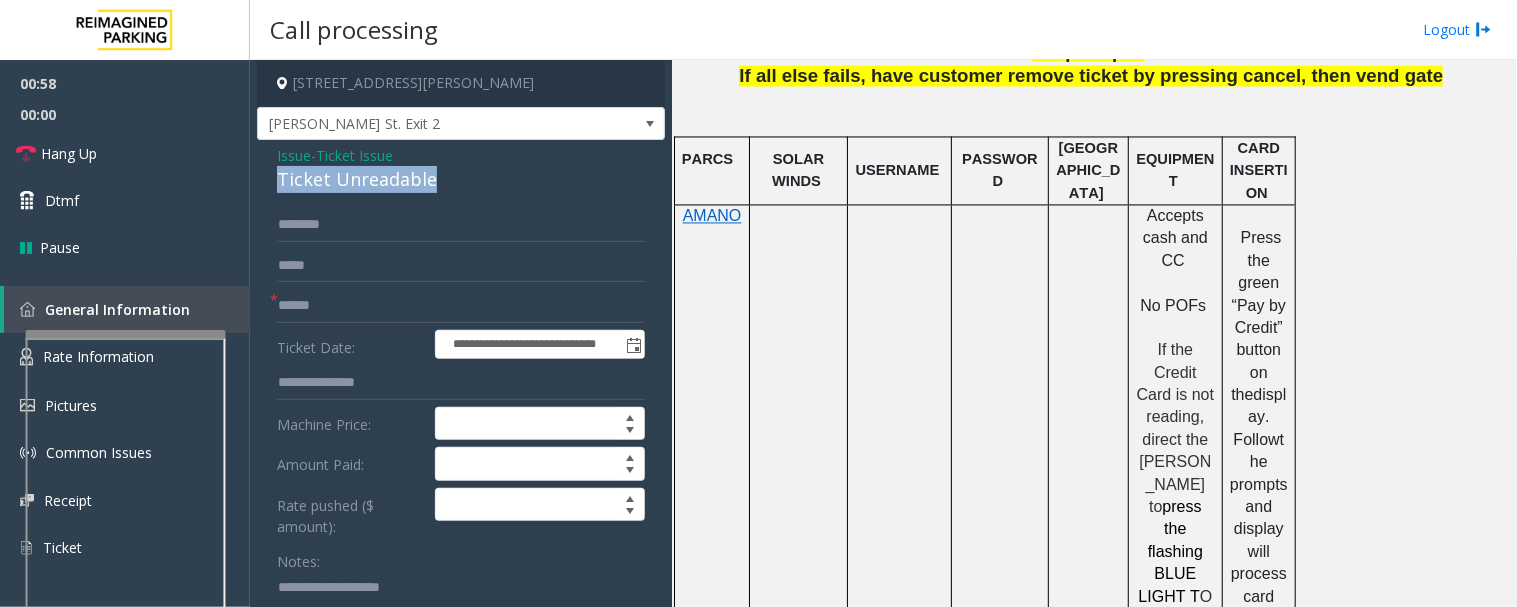 scroll, scrollTop: 777, scrollLeft: 0, axis: vertical 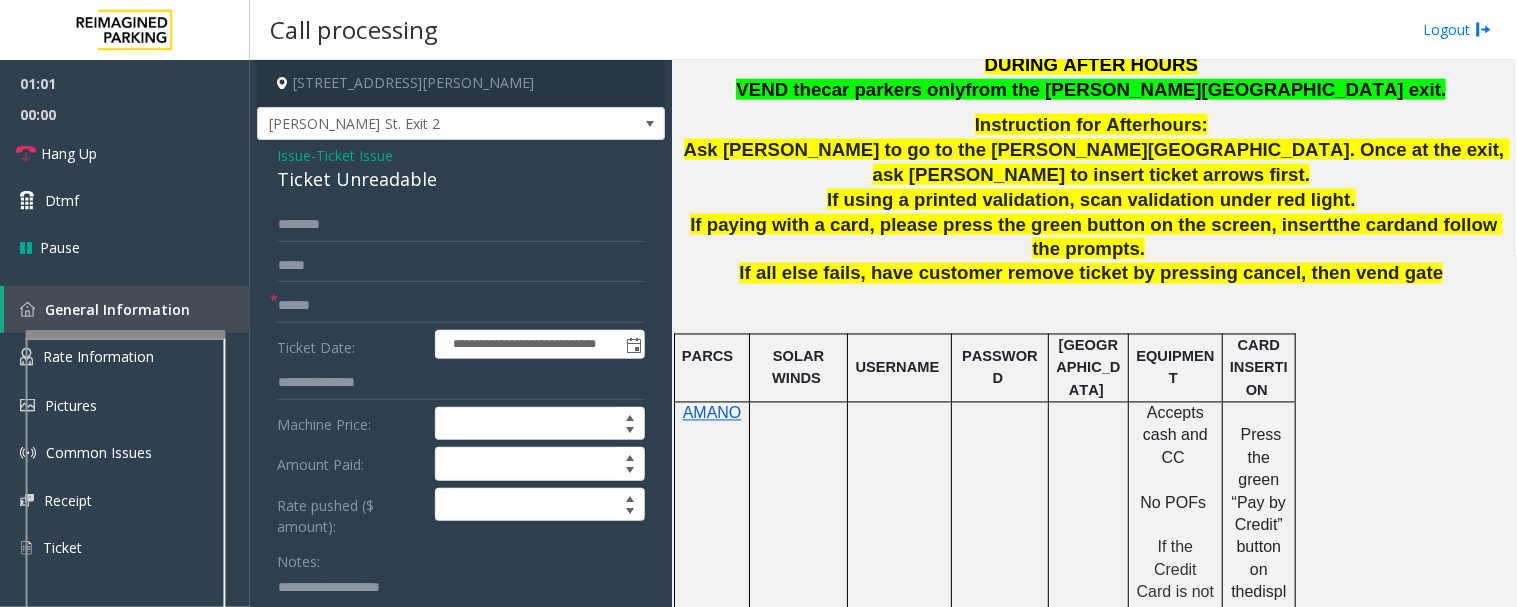 click on "Issue" 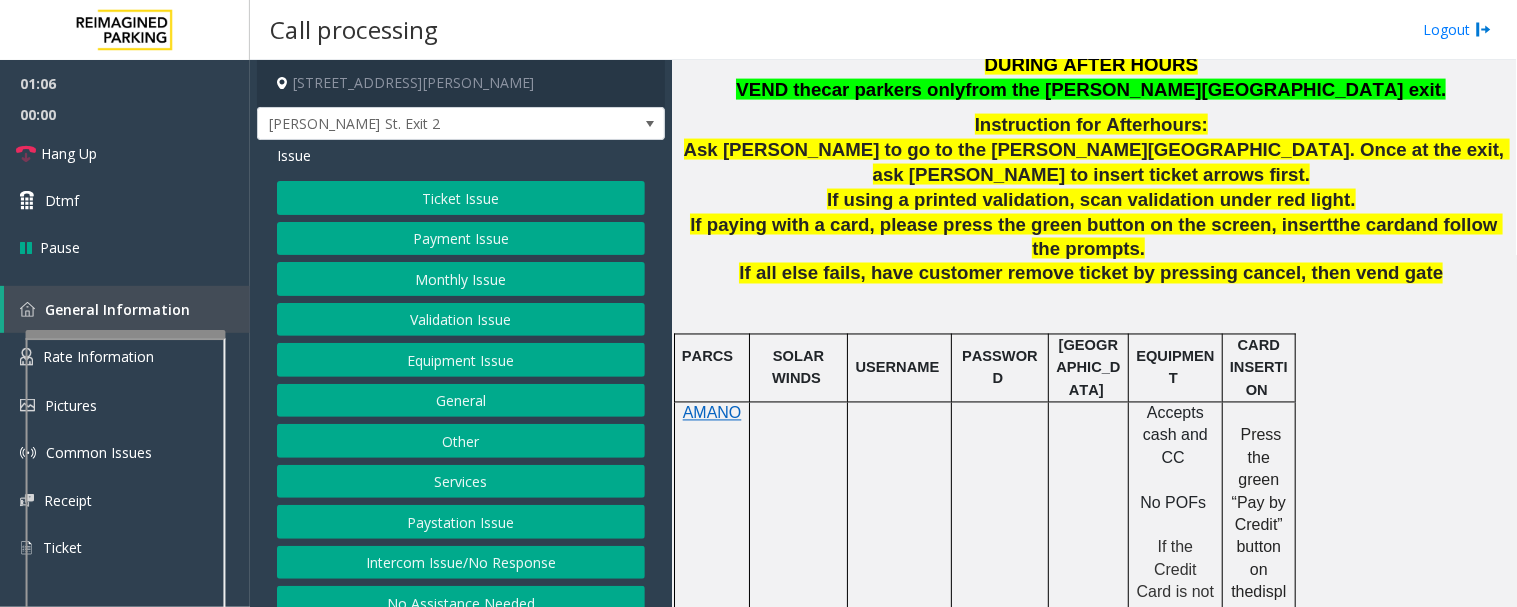 click on "Equipment Issue" 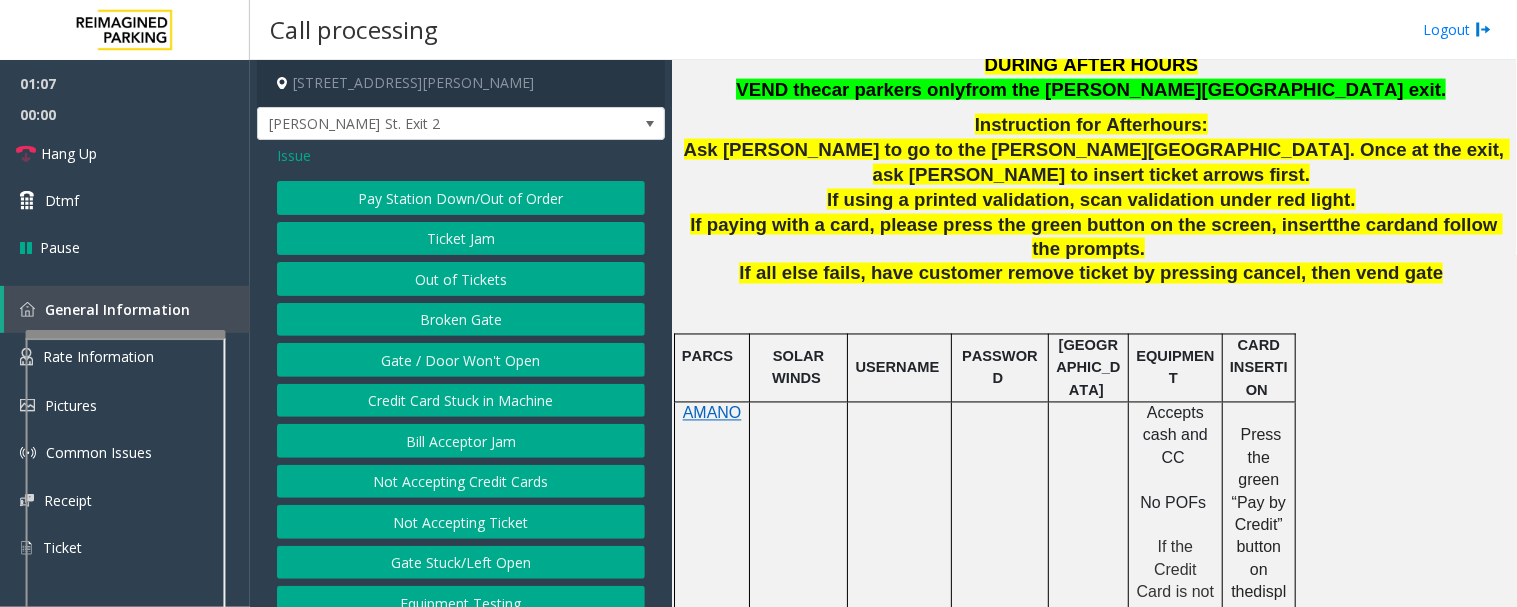 click on "Ticket Jam" 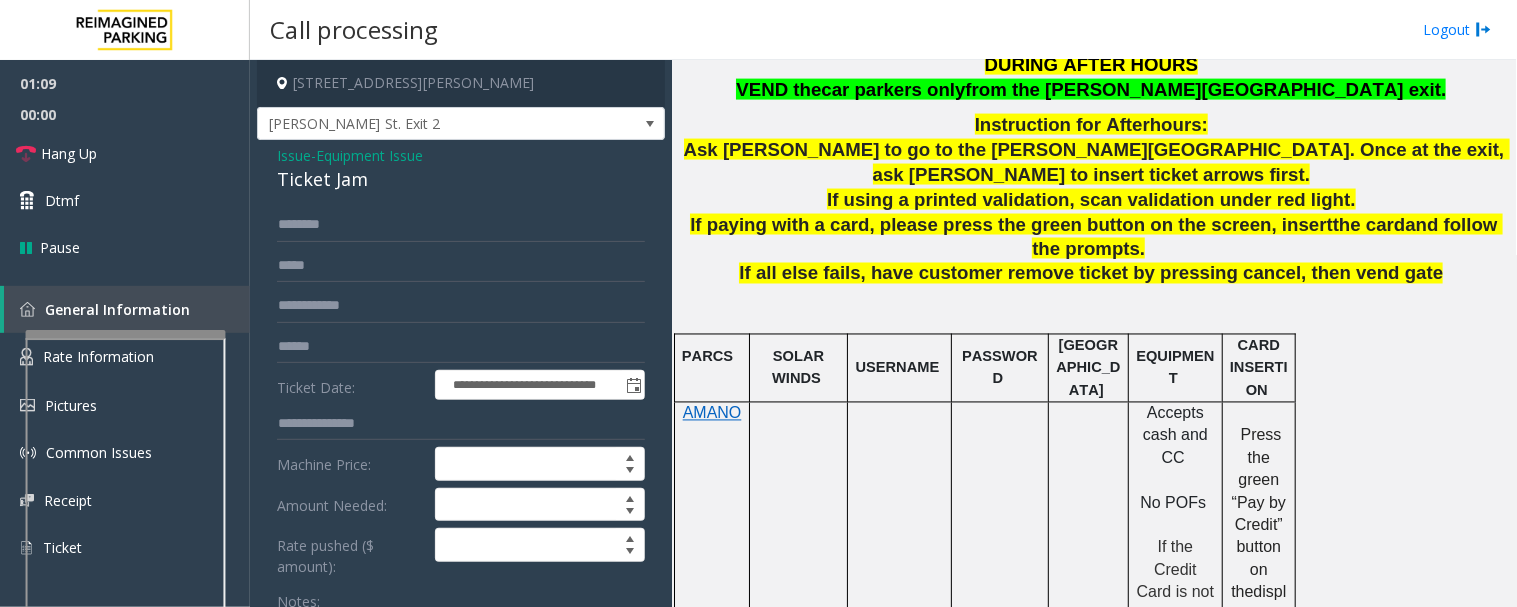 click on "Ticket Jam" 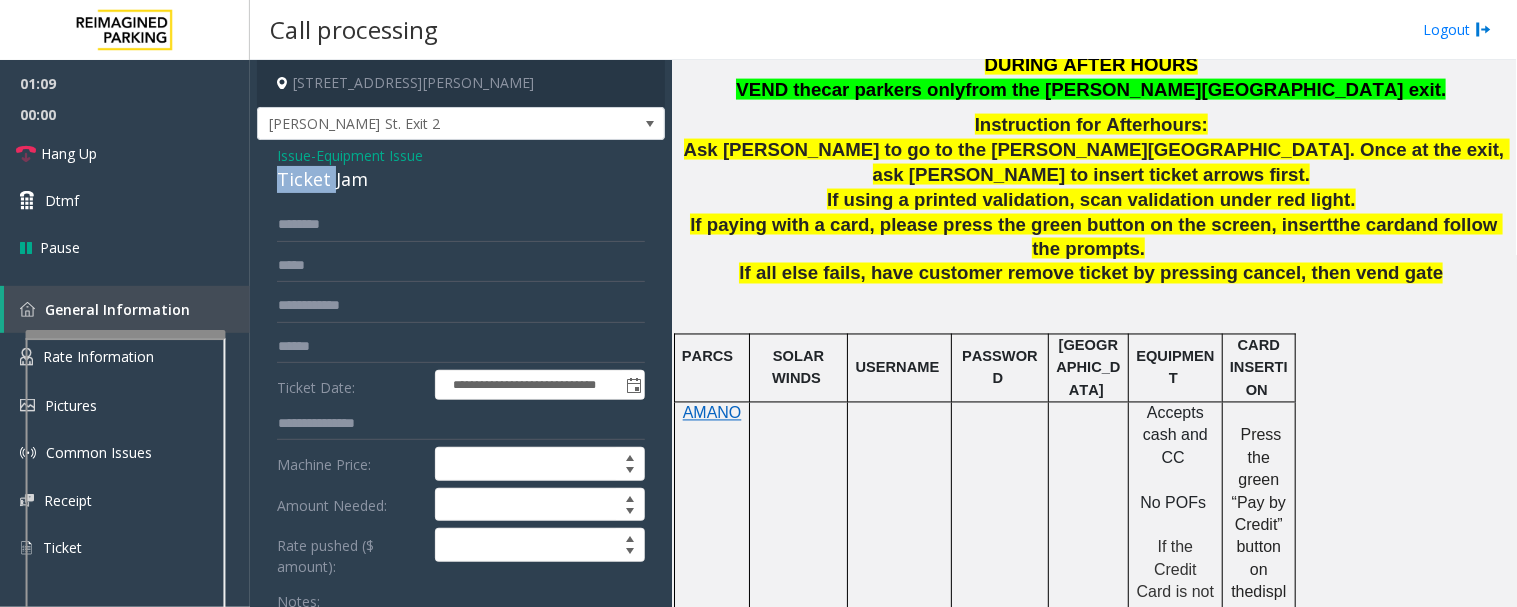 click on "Ticket Jam" 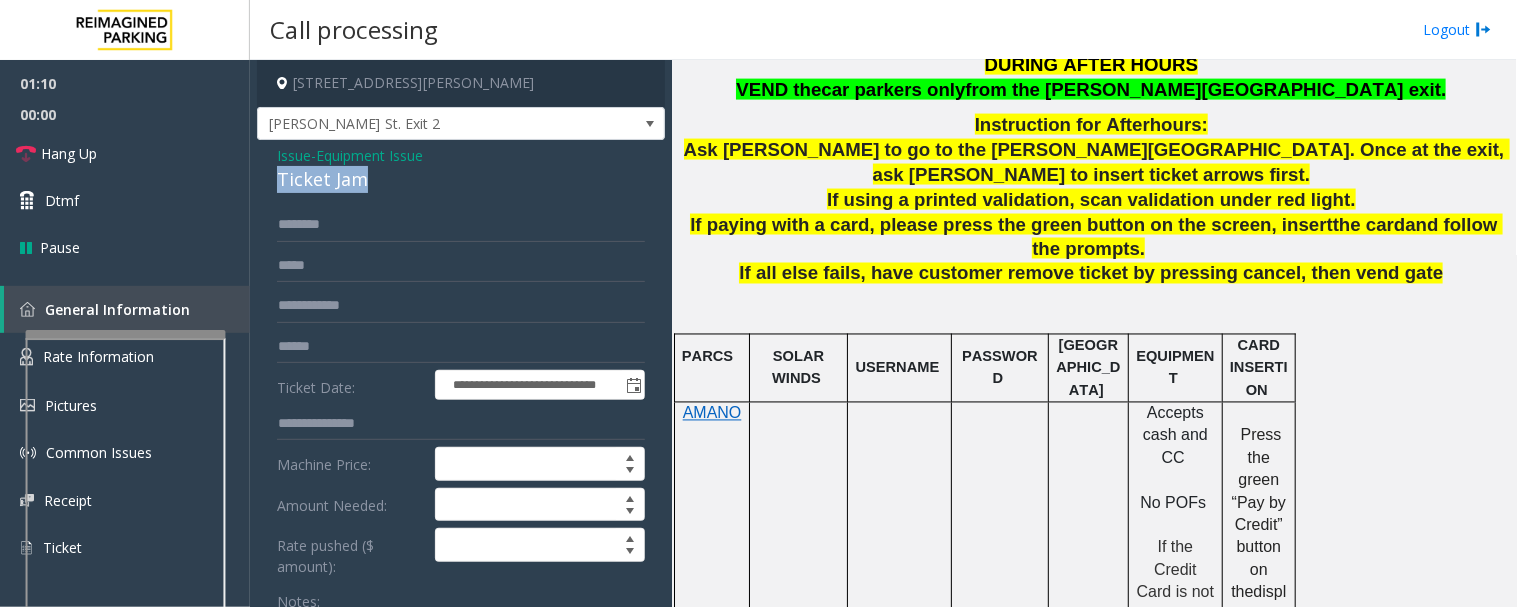 click on "Ticket Jam" 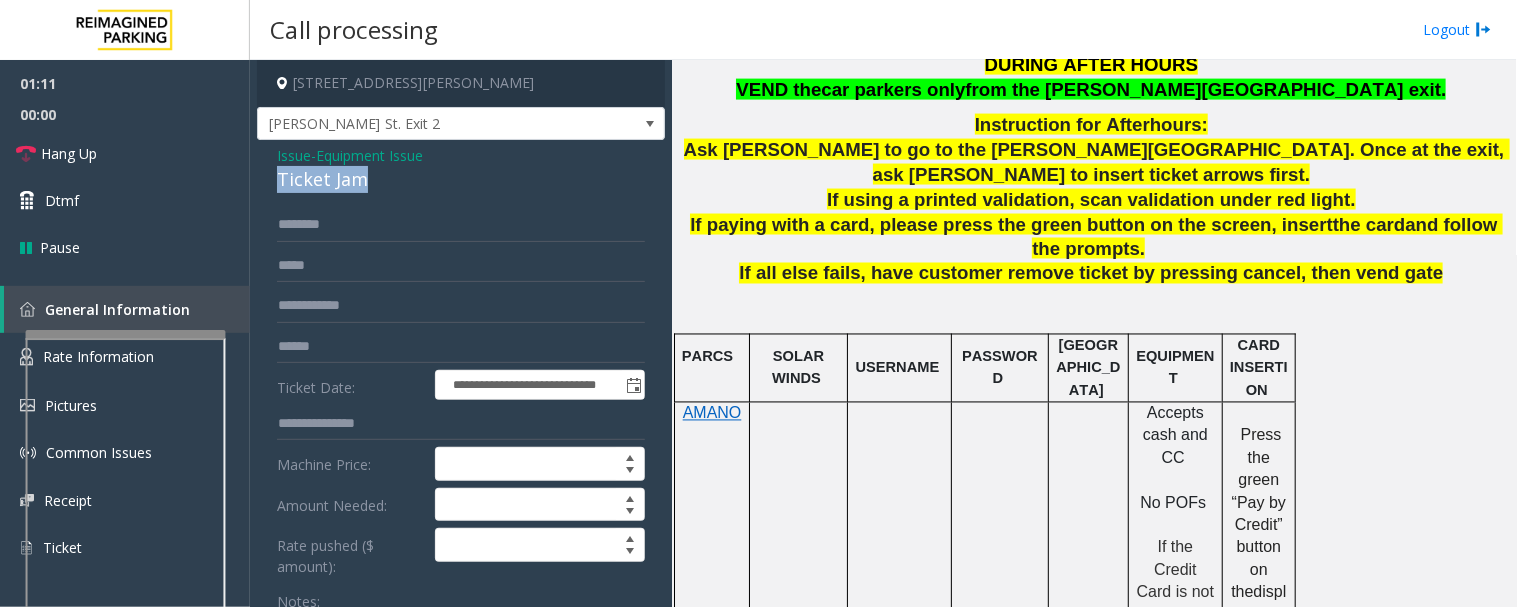 copy on "Ticket Jam" 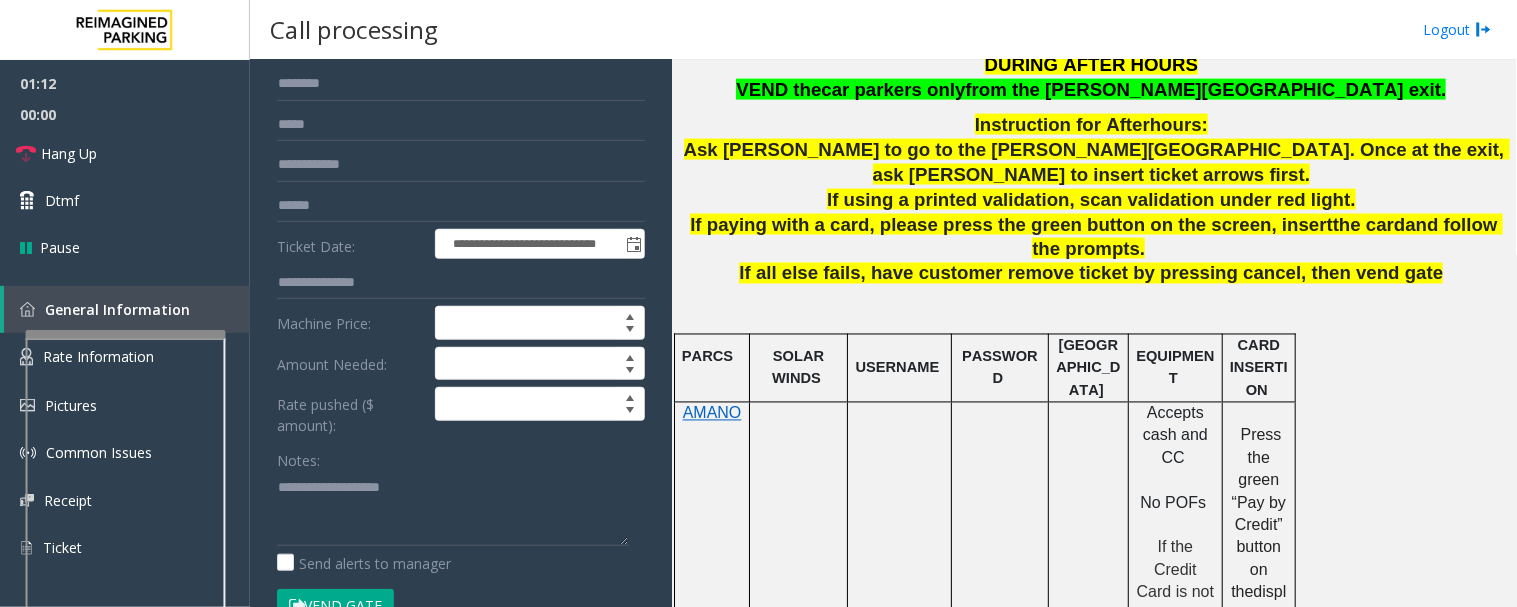 scroll, scrollTop: 222, scrollLeft: 0, axis: vertical 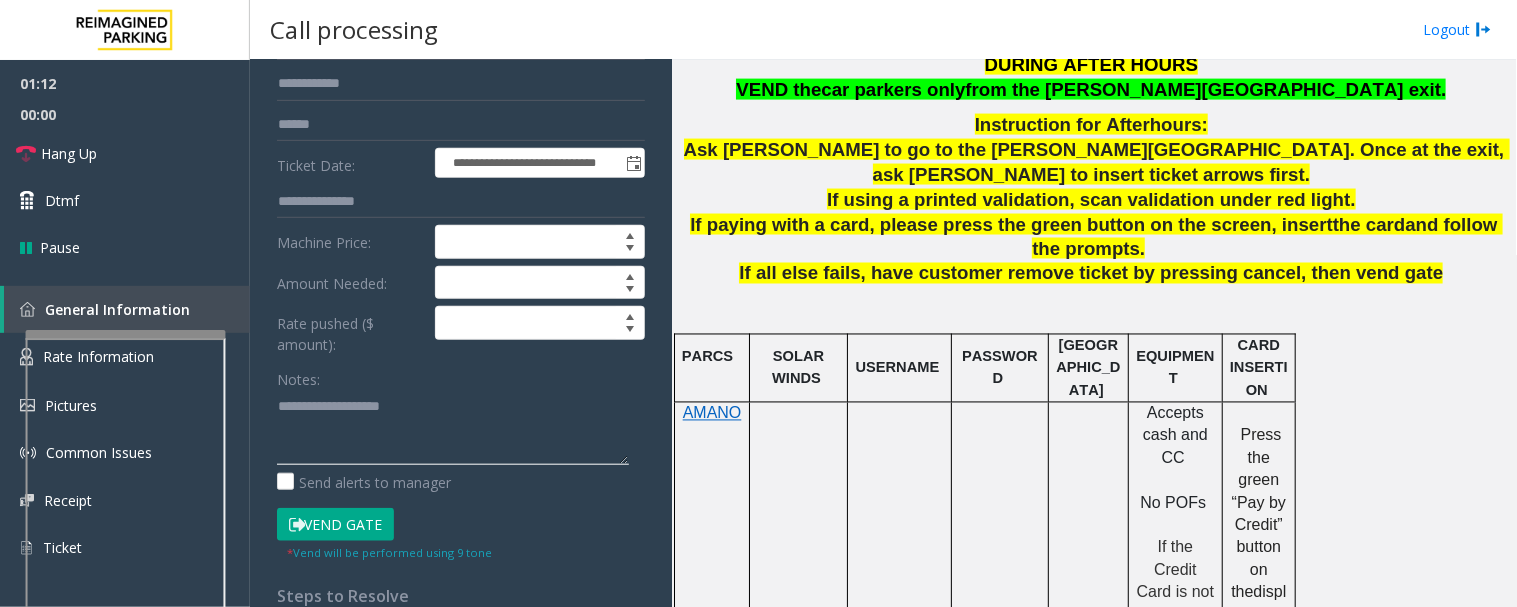 click 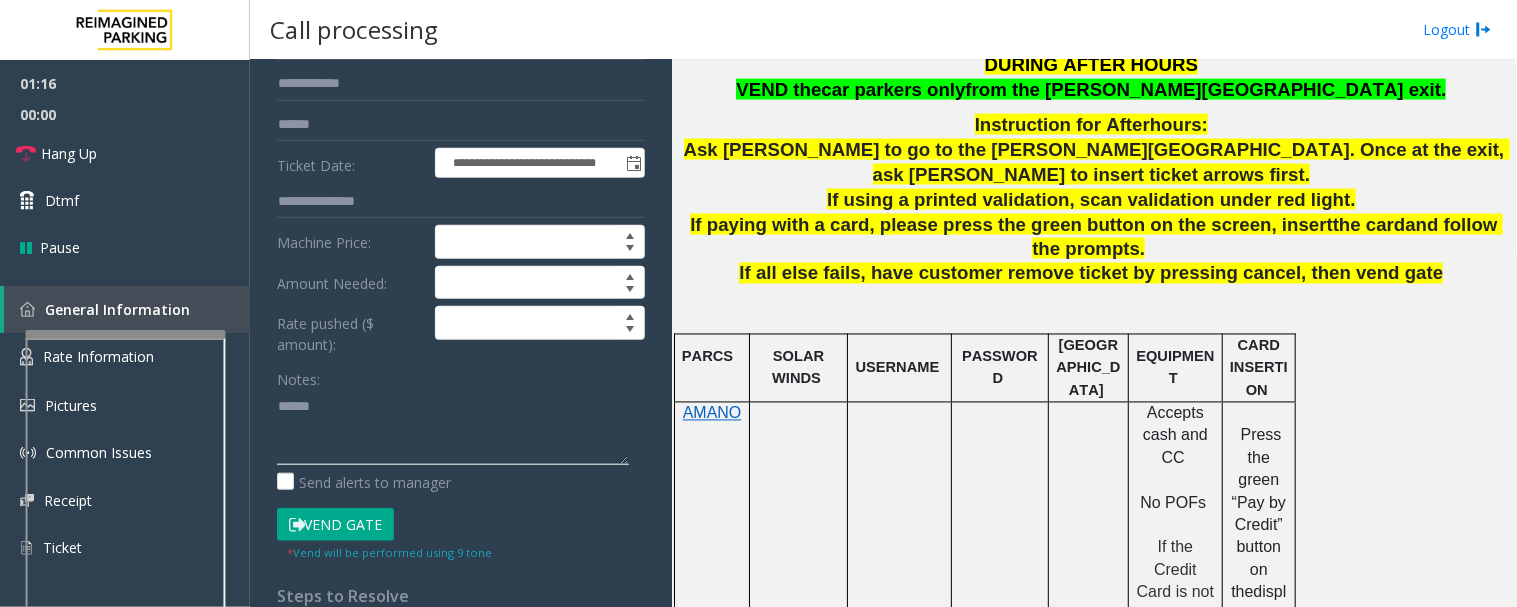 paste on "**********" 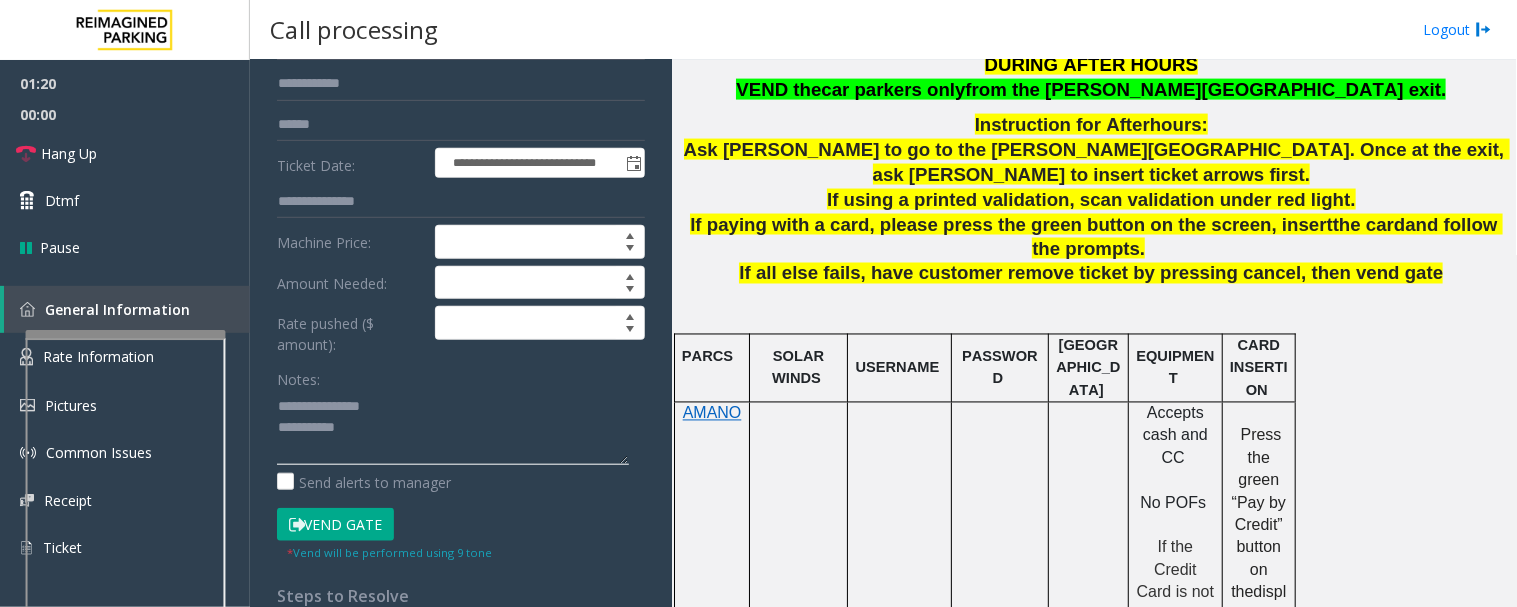 scroll, scrollTop: 0, scrollLeft: 0, axis: both 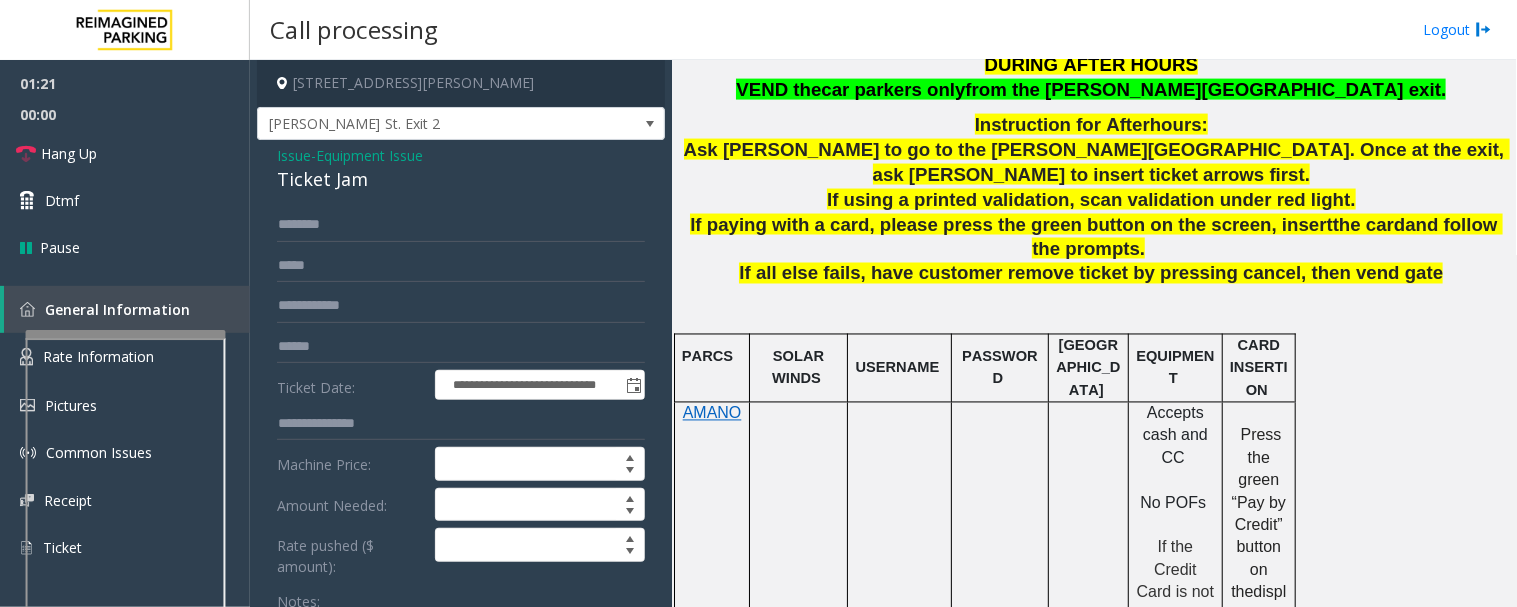 type on "**********" 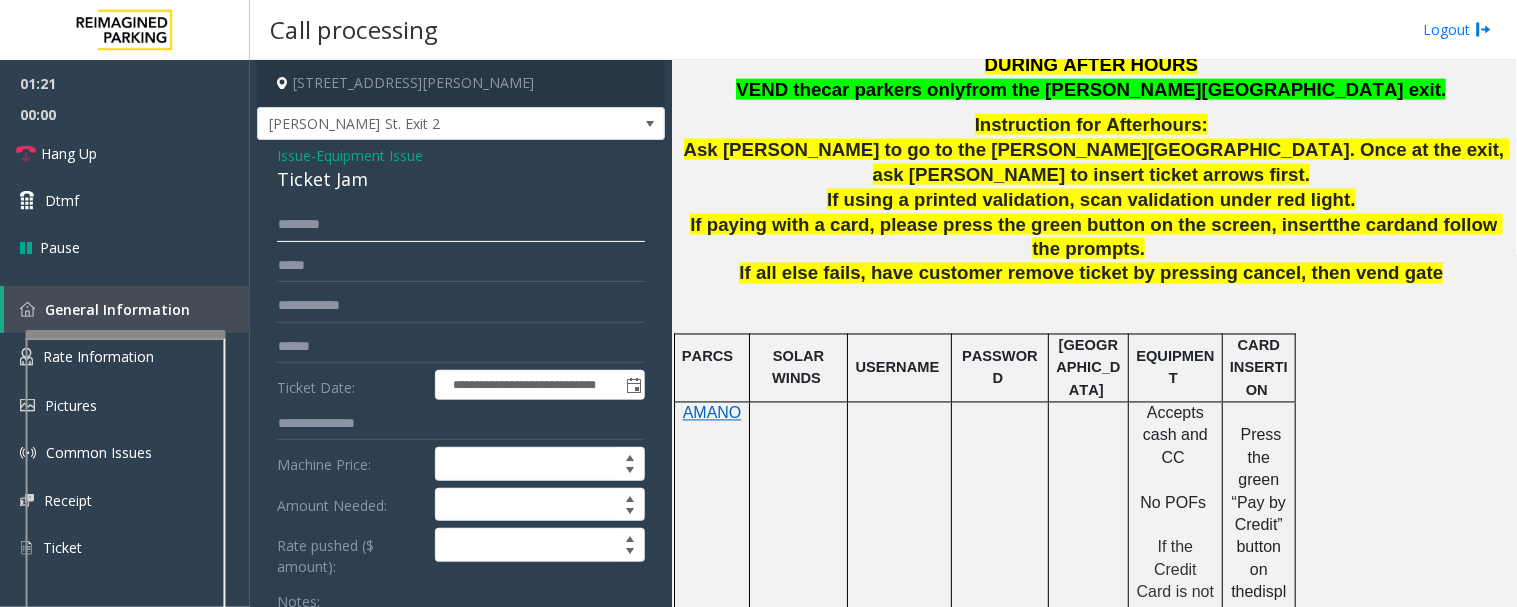 click 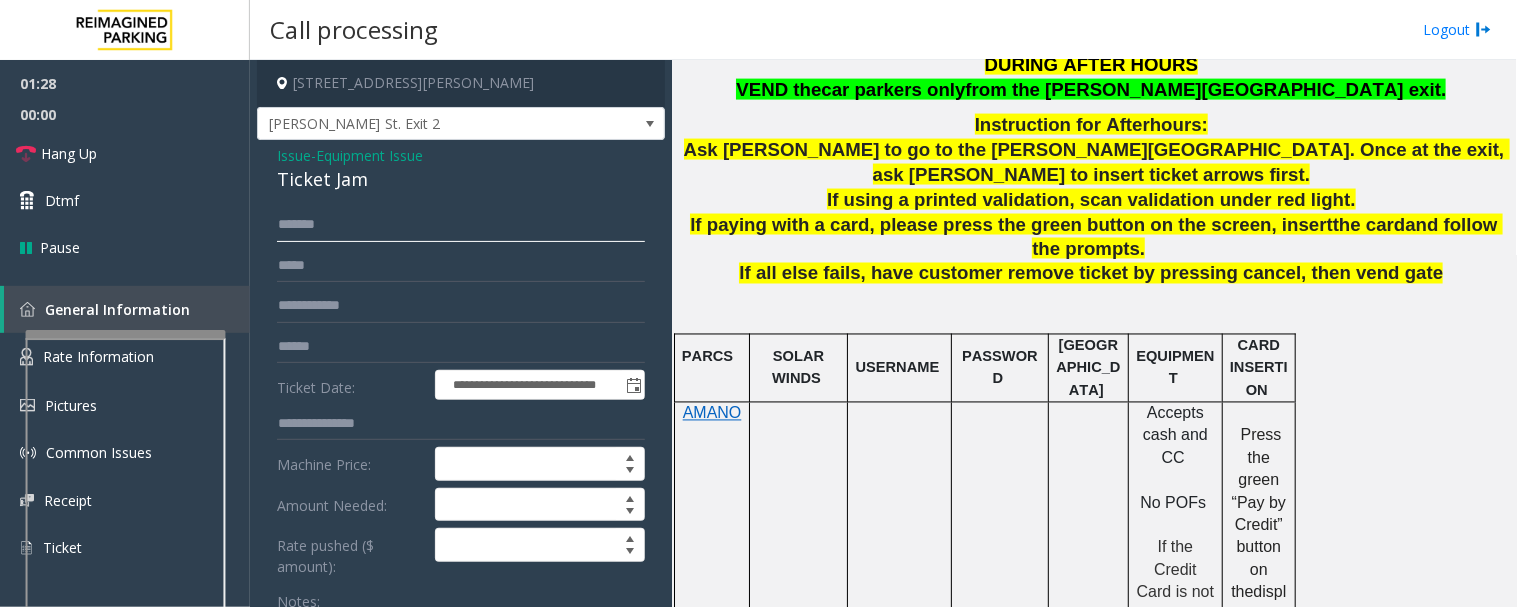 type on "******" 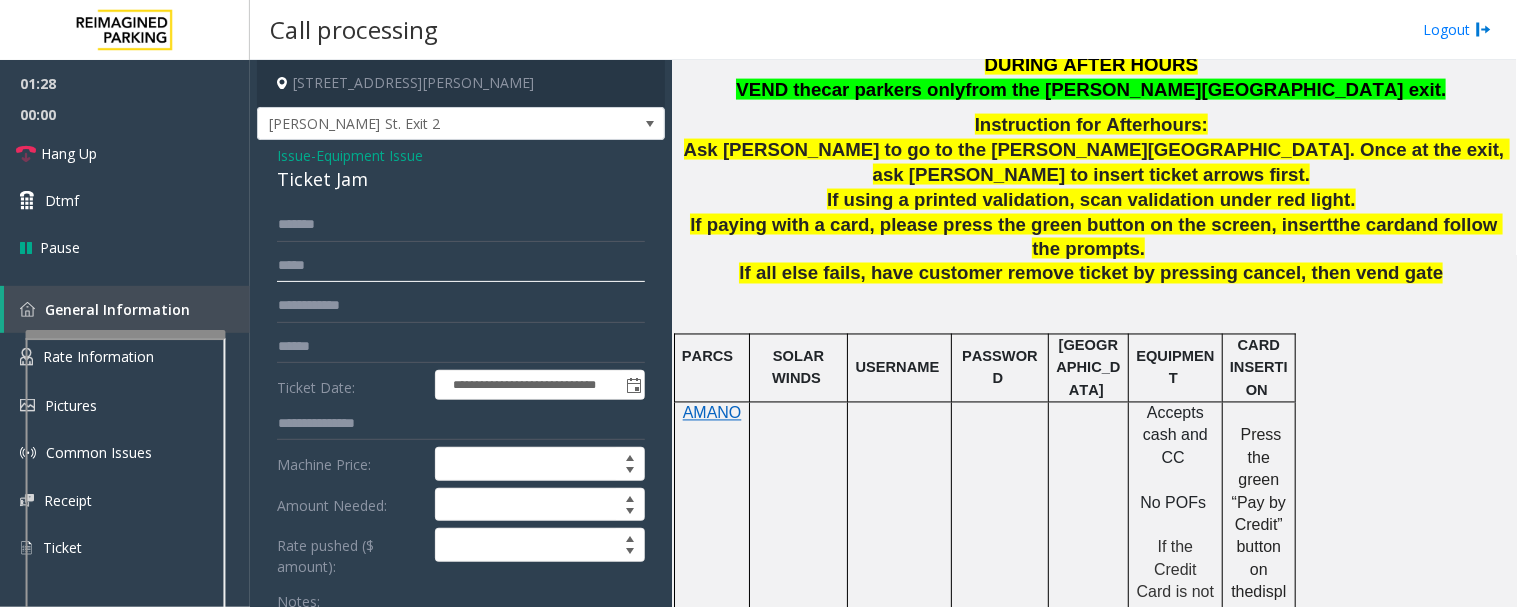 click 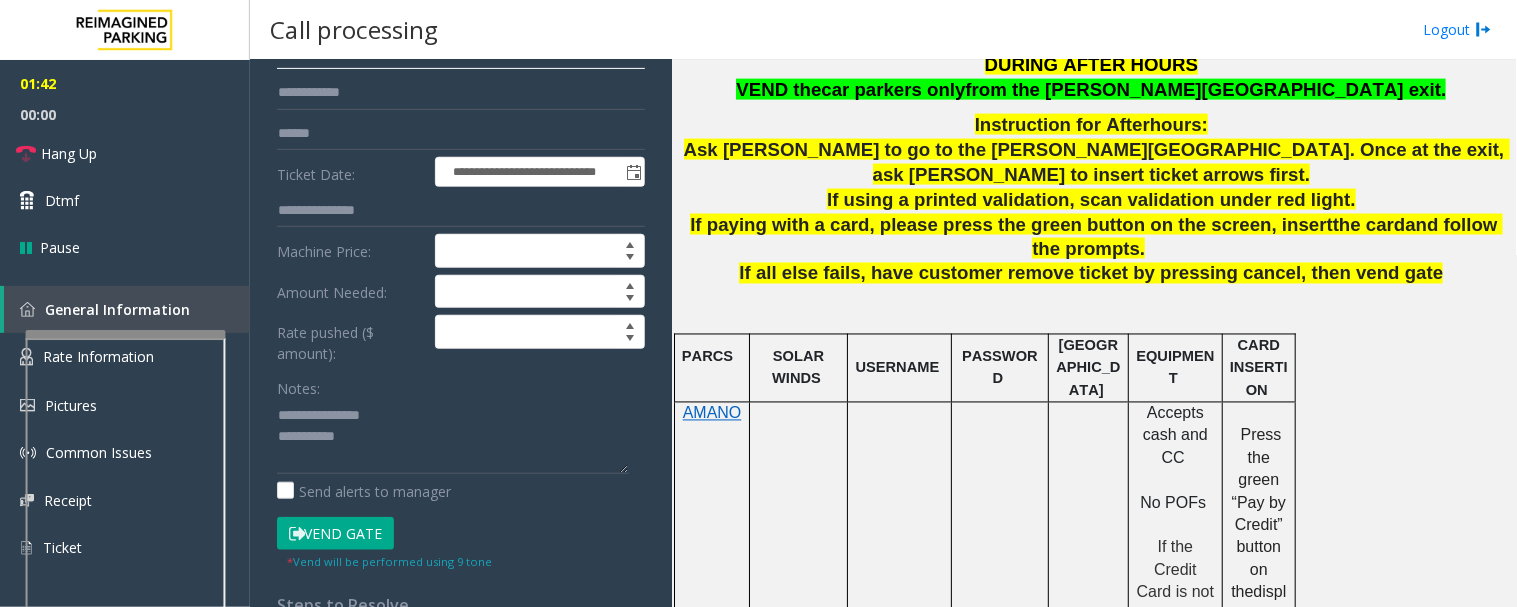 scroll, scrollTop: 222, scrollLeft: 0, axis: vertical 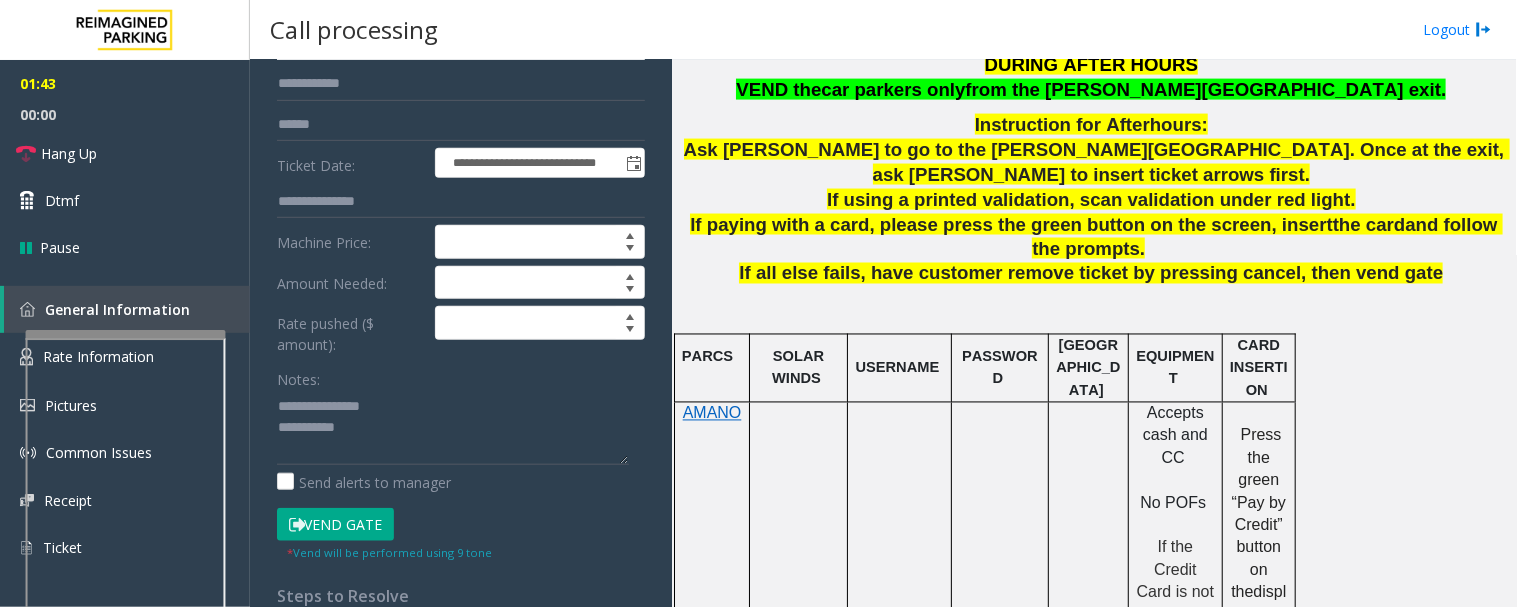 type on "**********" 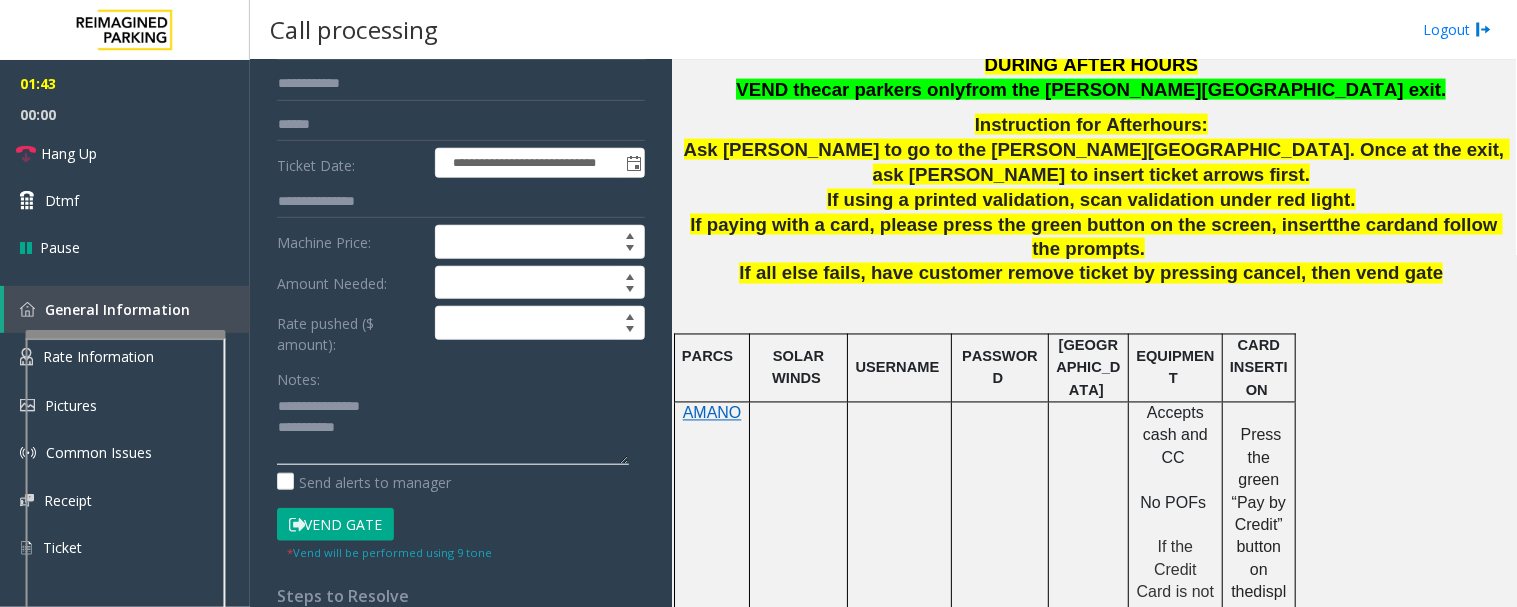 drag, startPoint x: 411, startPoint y: 447, endPoint x: 430, endPoint y: 441, distance: 19.924858 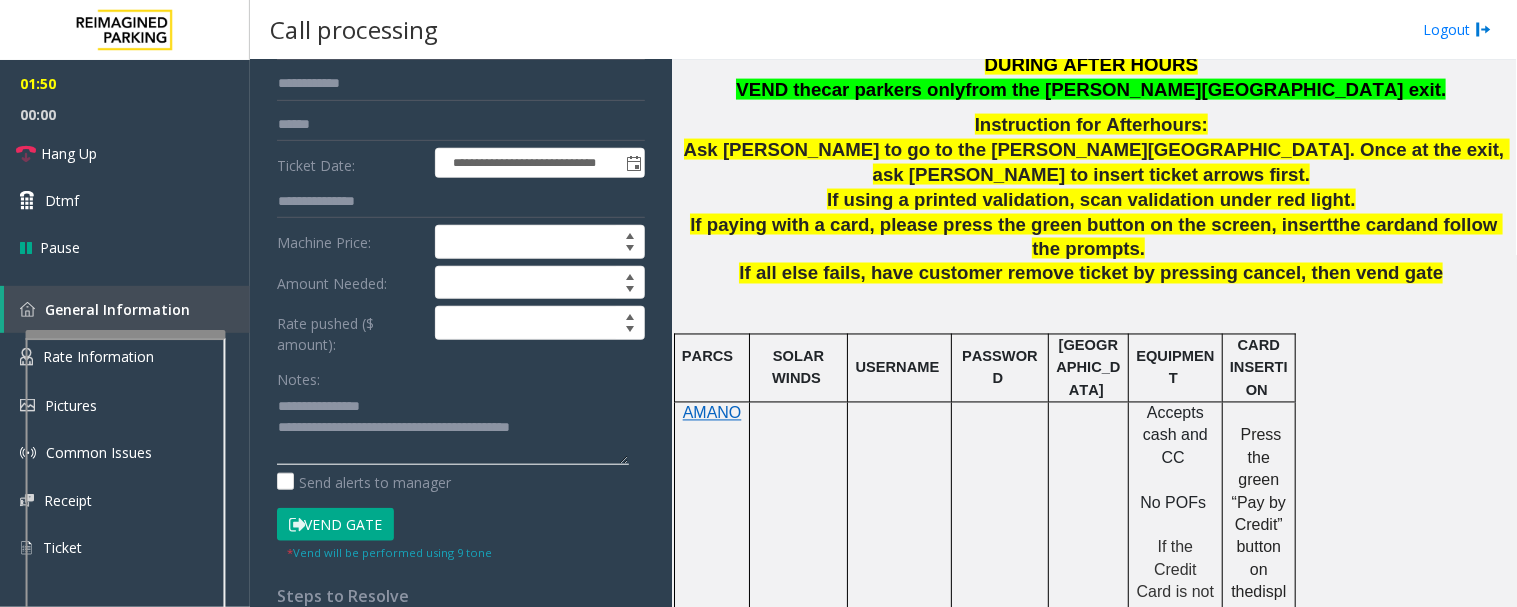 click 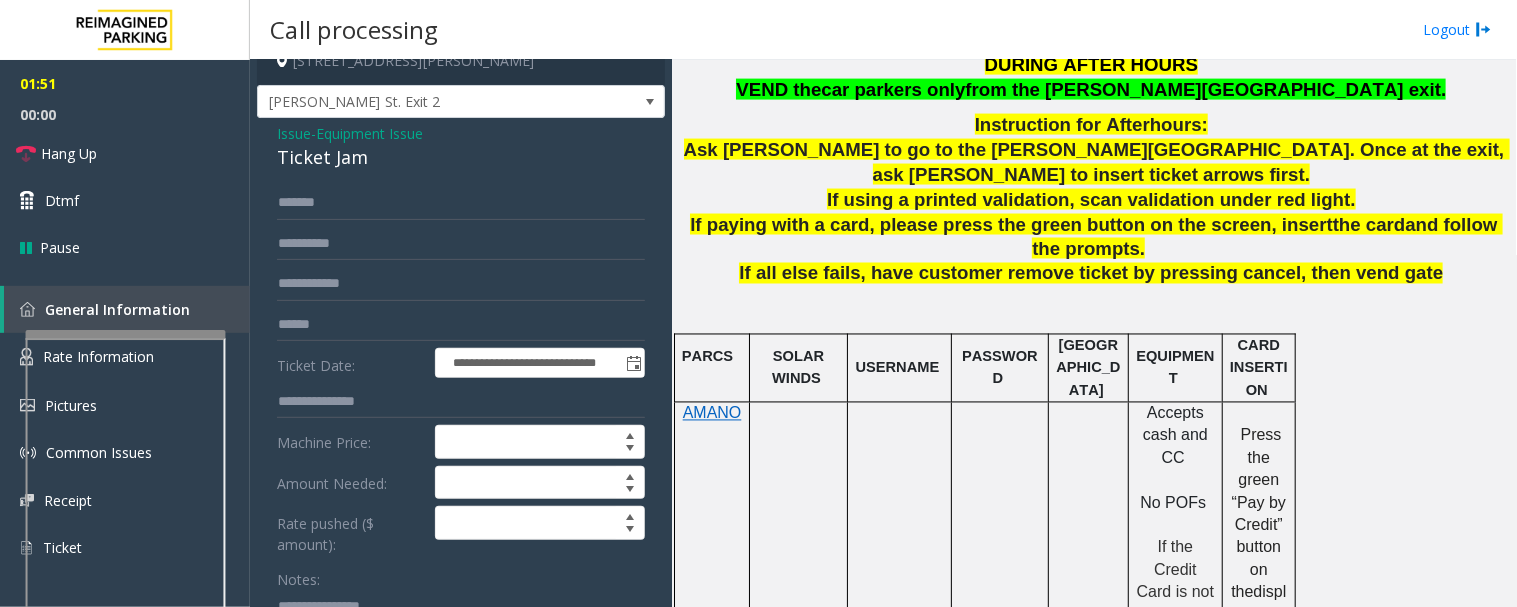 scroll, scrollTop: 0, scrollLeft: 0, axis: both 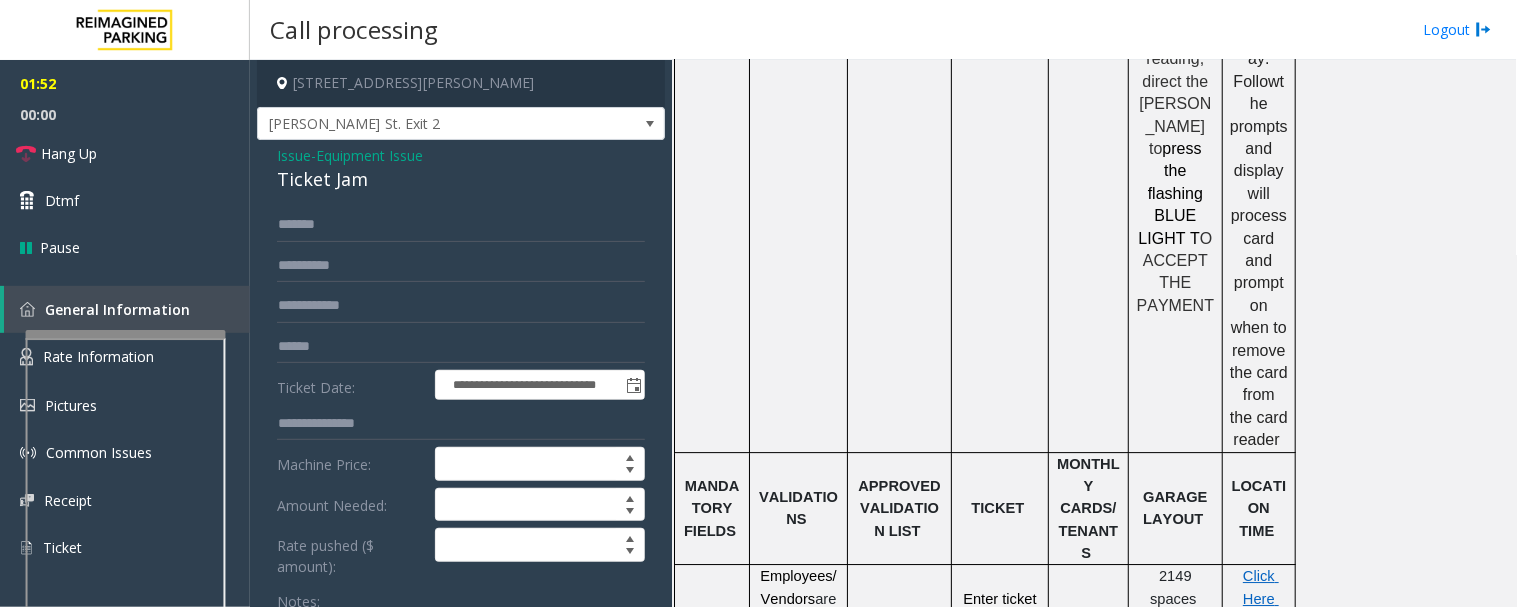 type on "**********" 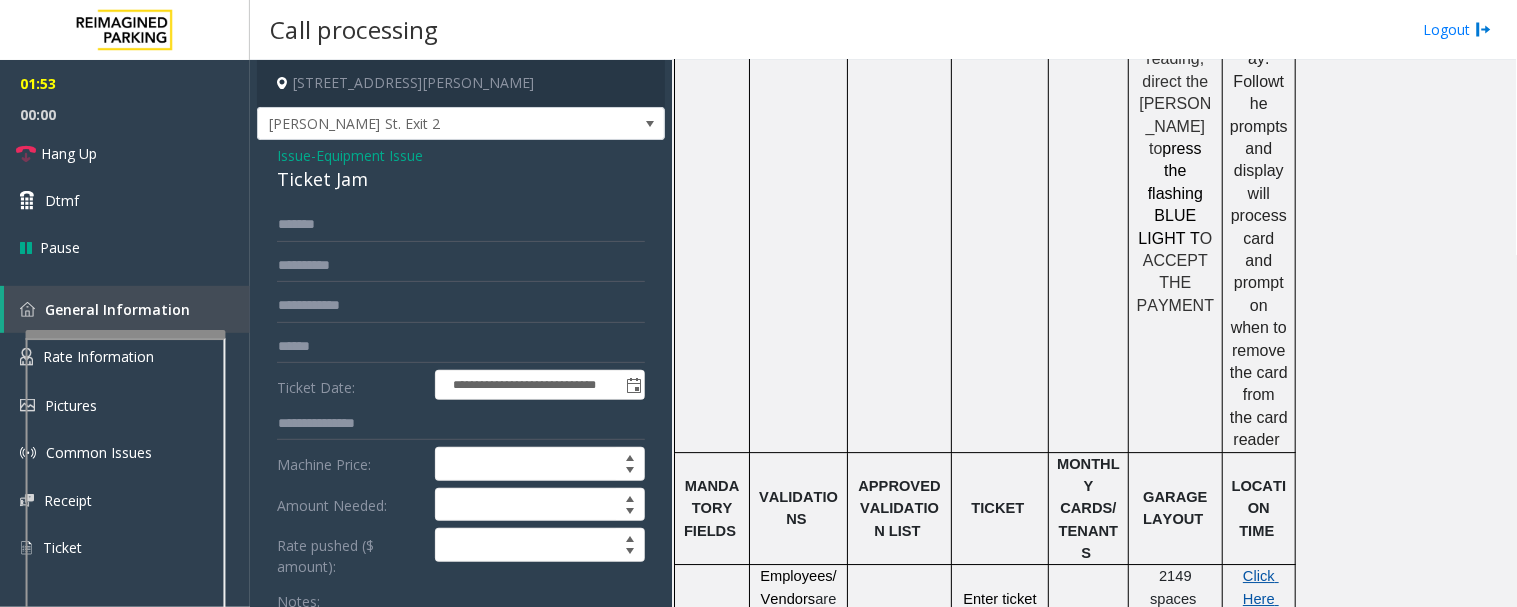 click on "Click Here for the local time" 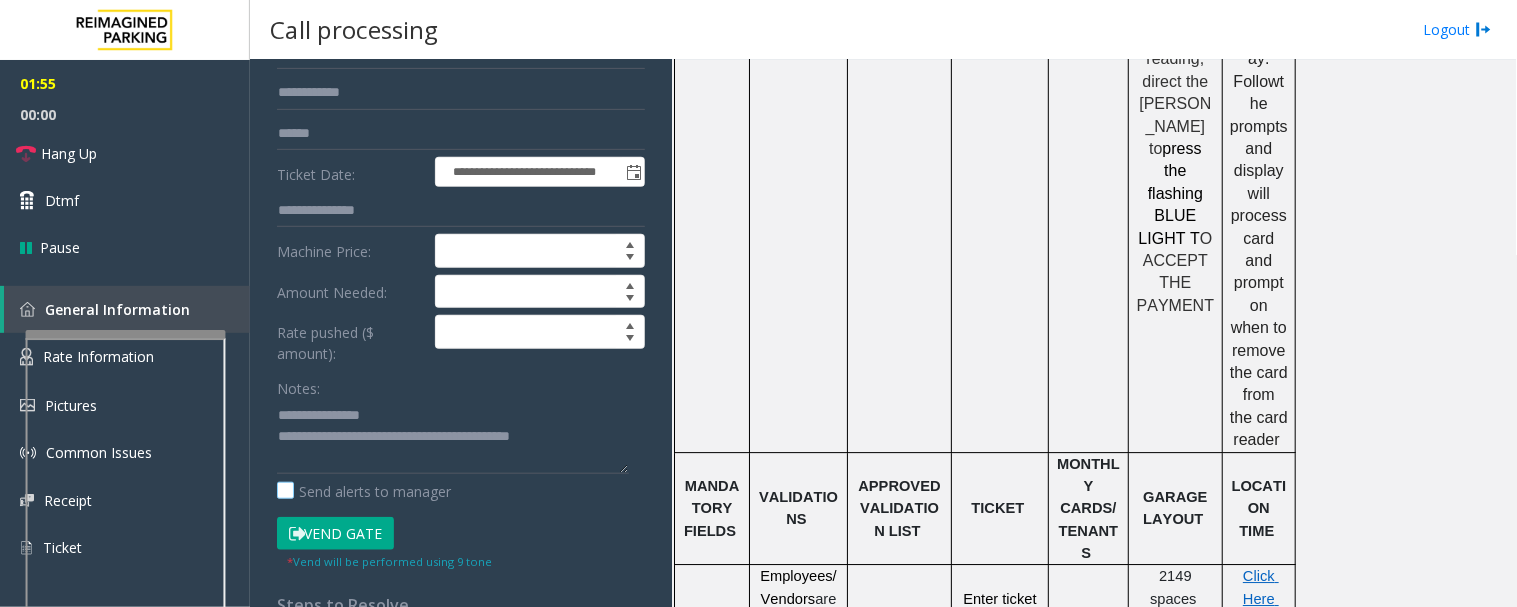 scroll, scrollTop: 222, scrollLeft: 0, axis: vertical 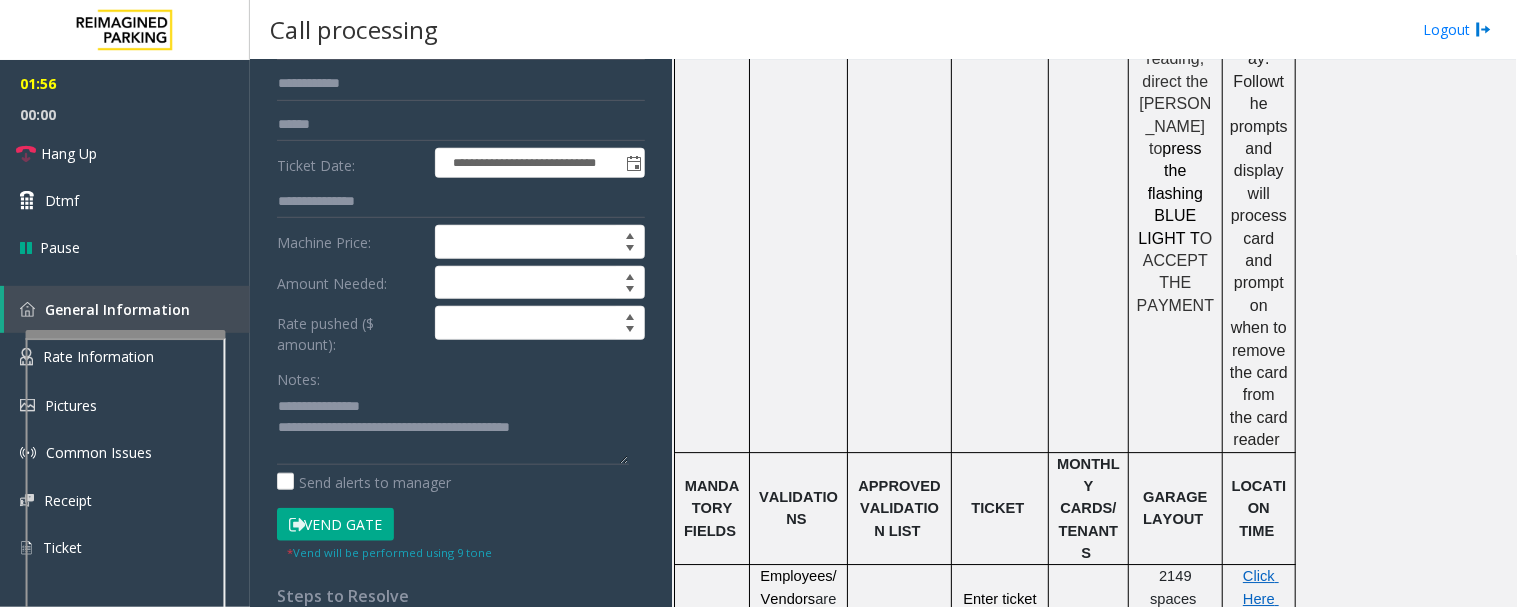 click on "Vend Gate" 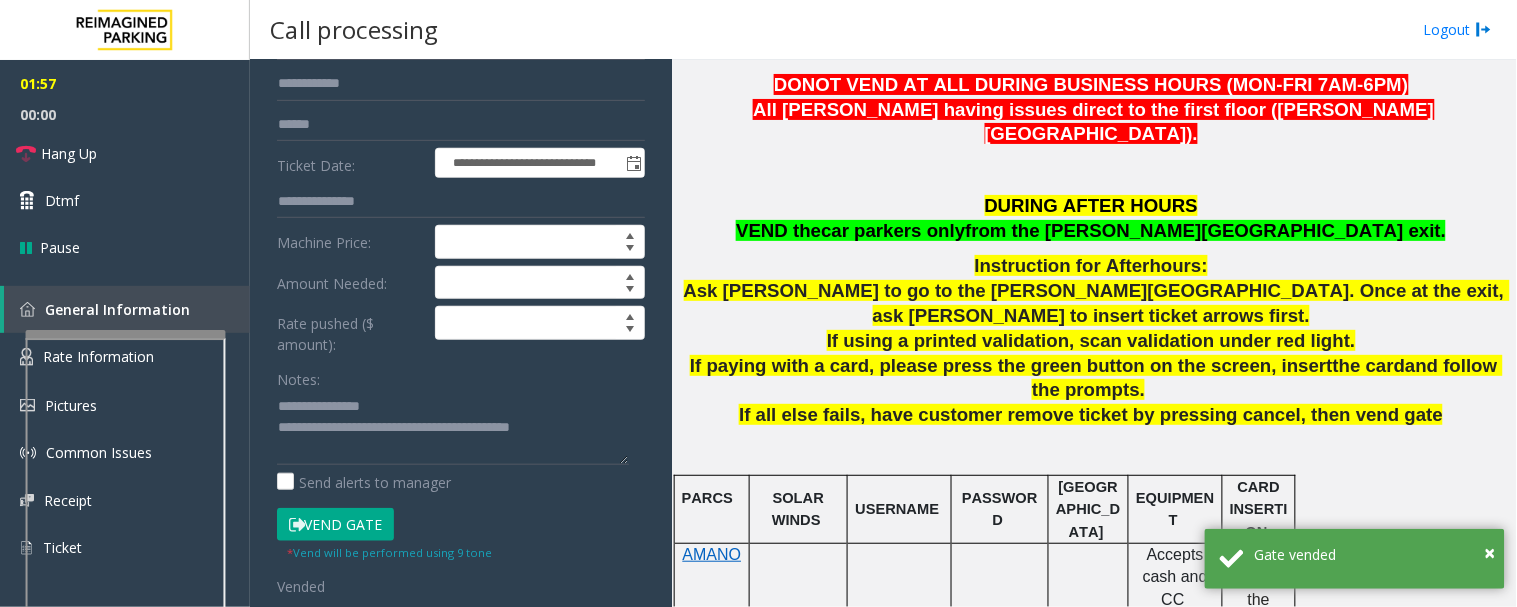 scroll, scrollTop: 555, scrollLeft: 0, axis: vertical 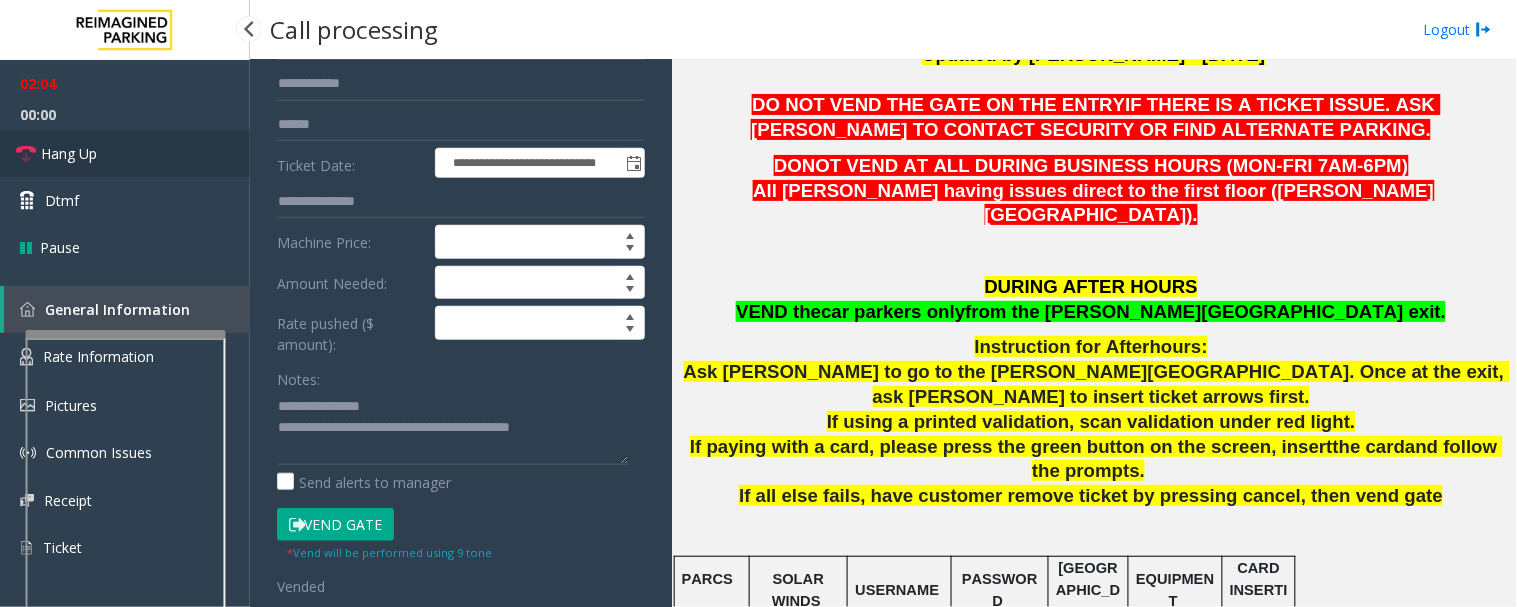 click on "Hang Up" at bounding box center (125, 153) 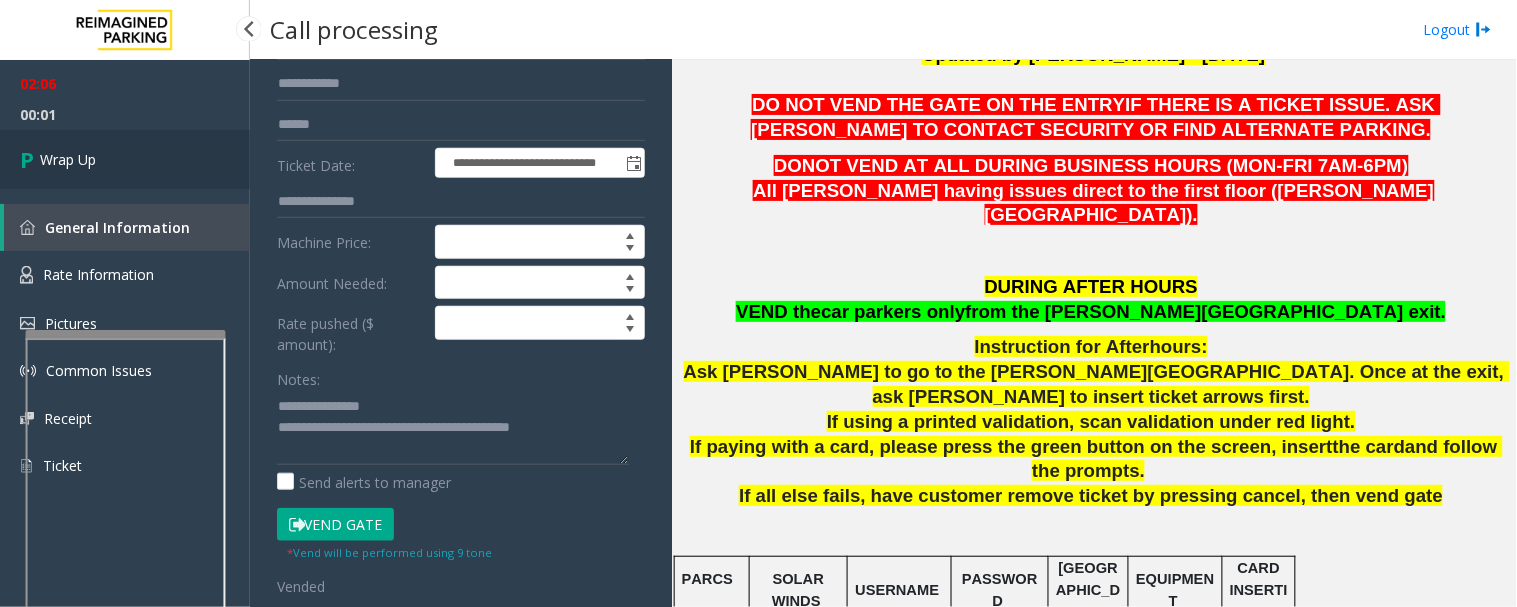 click on "Wrap Up" at bounding box center (125, 159) 